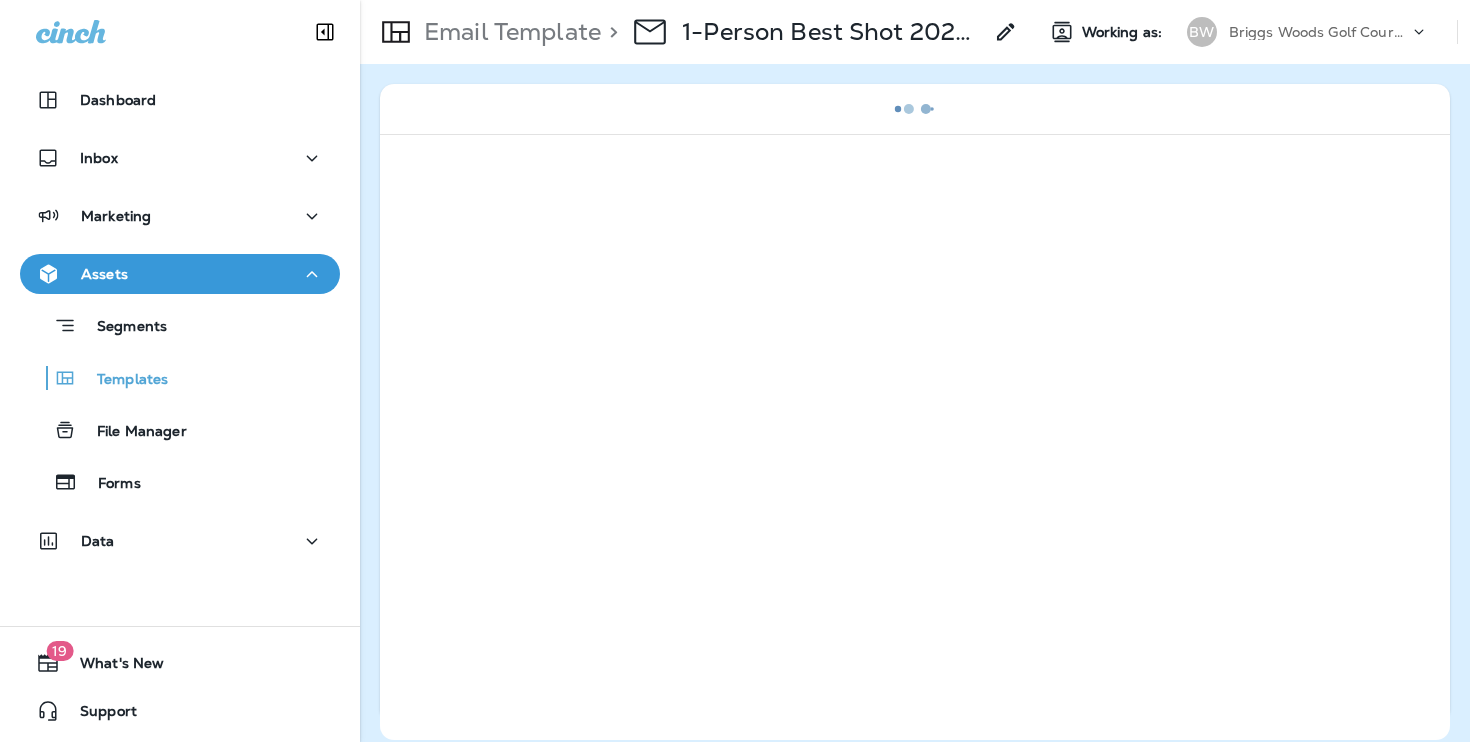 scroll, scrollTop: 0, scrollLeft: 0, axis: both 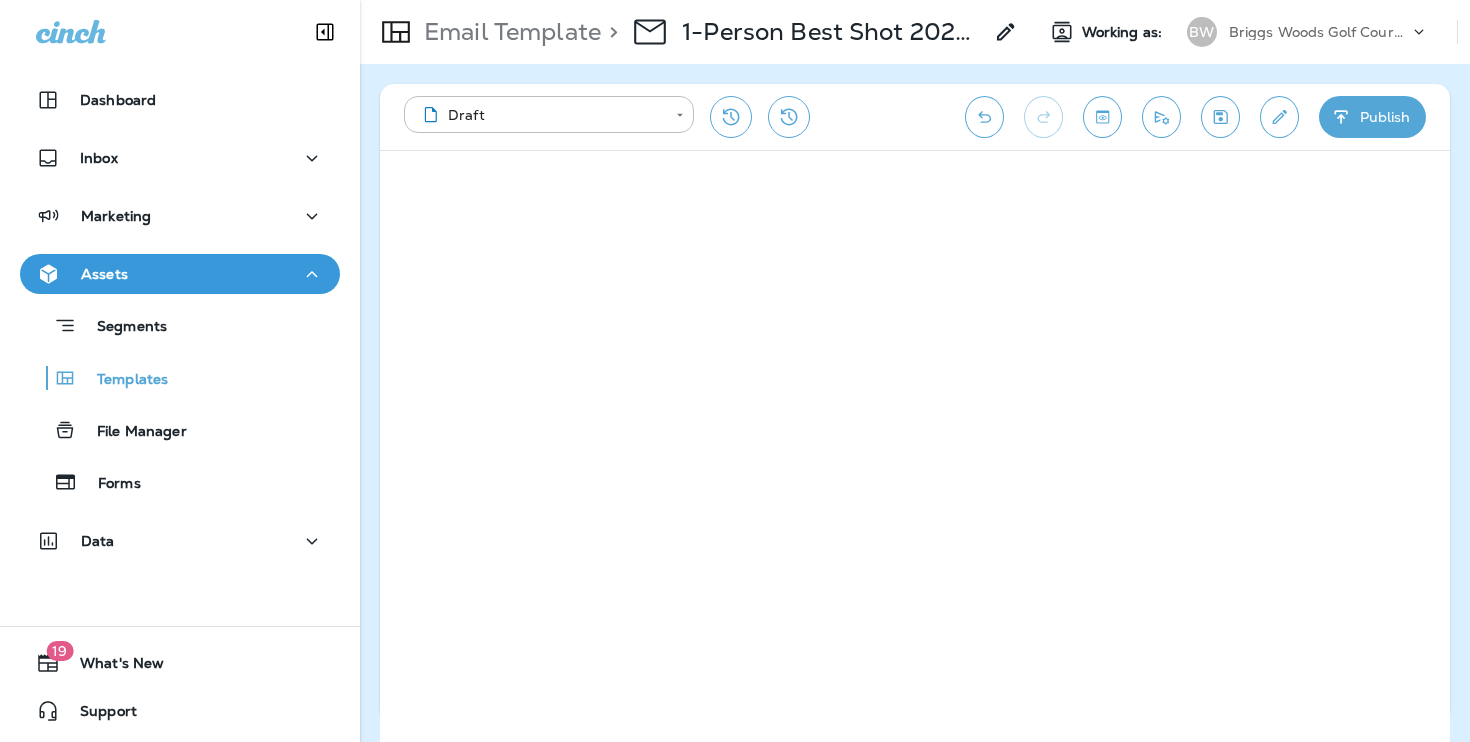 click on "Briggs Woods Golf Course" at bounding box center (1319, 32) 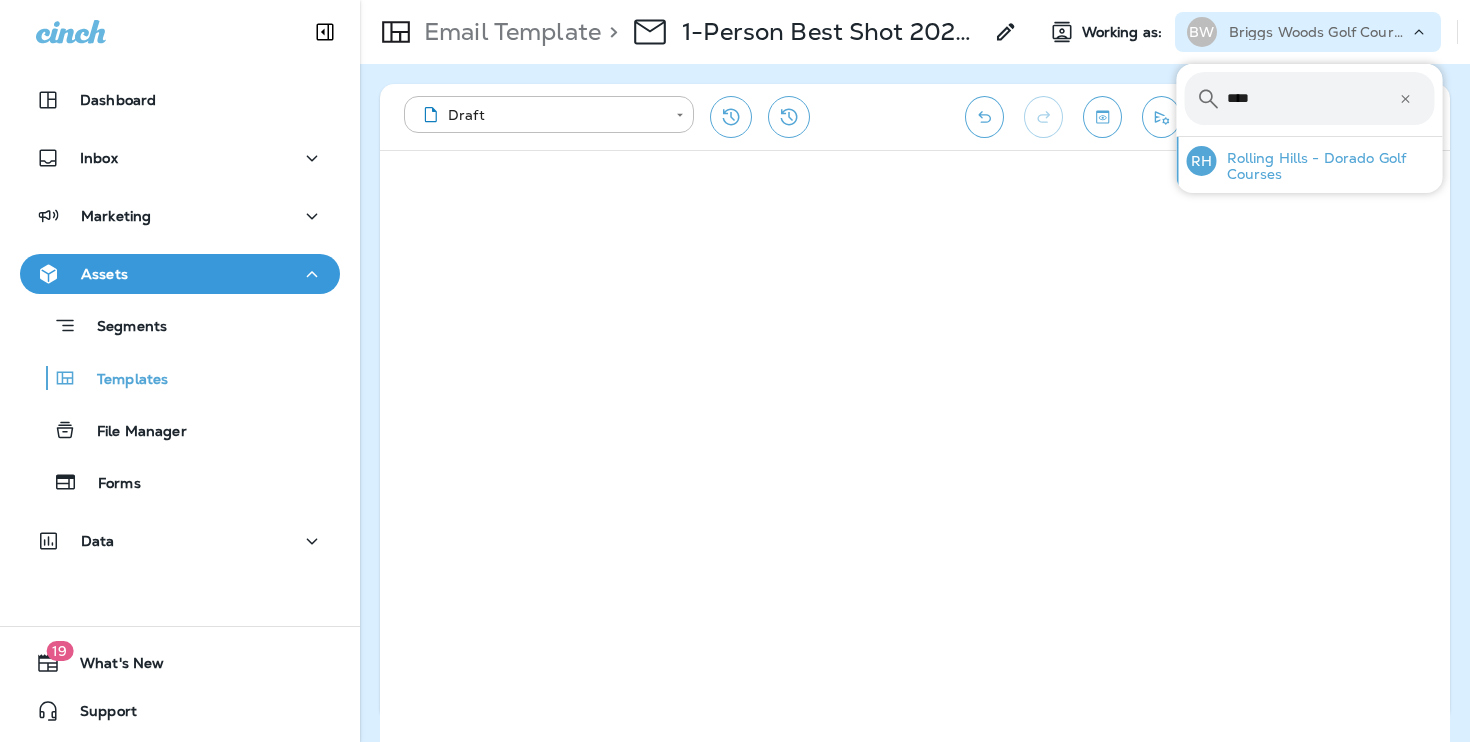 type on "****" 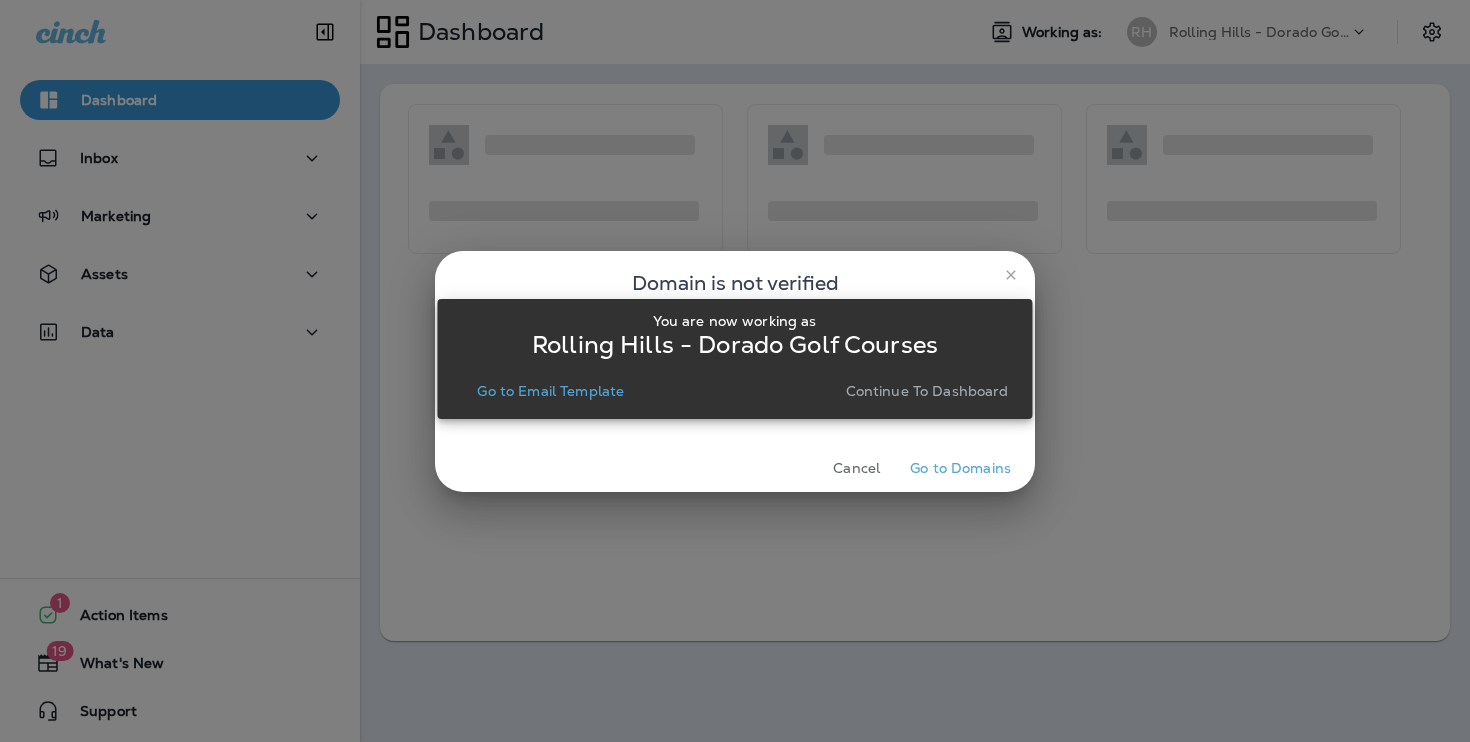 click on "Continue to Dashboard" at bounding box center (927, 391) 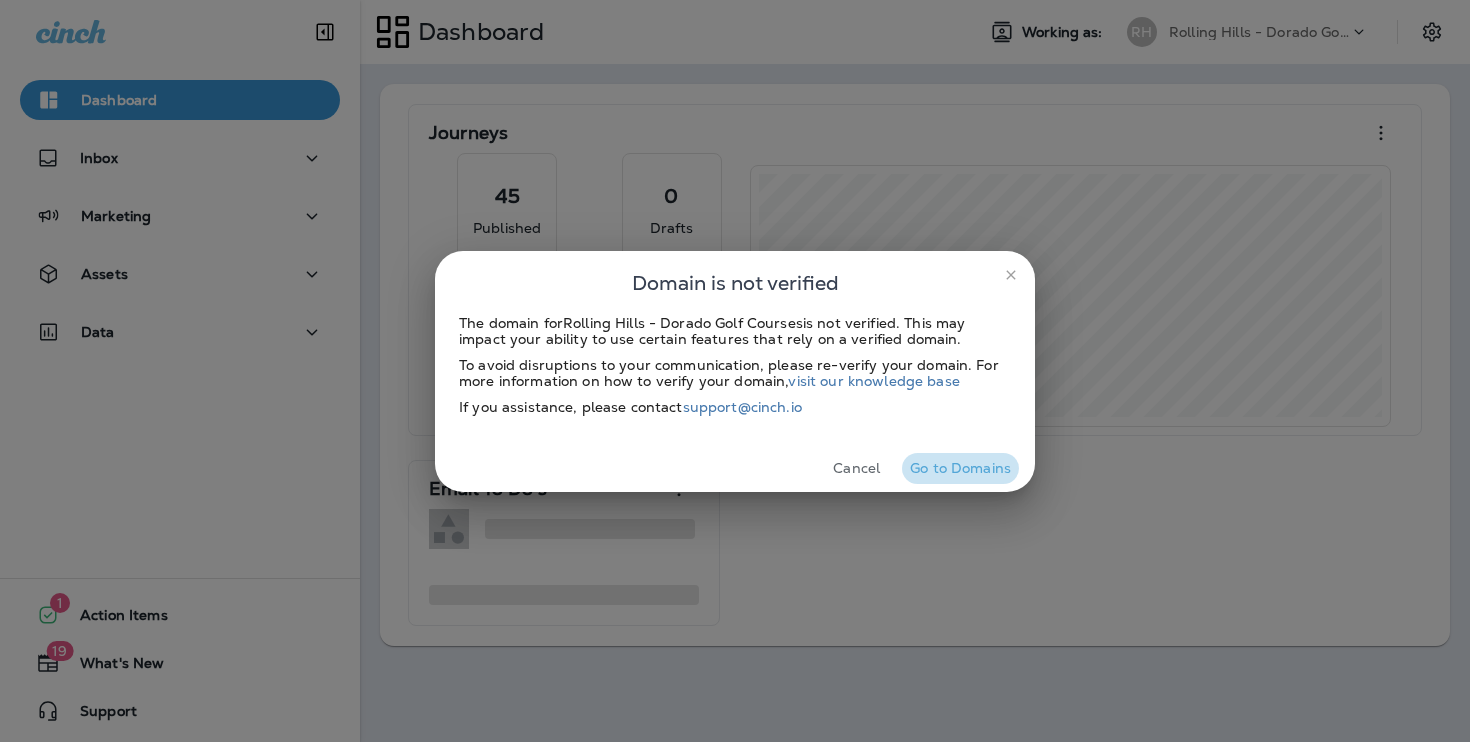 click on "Go to Domains" at bounding box center [960, 468] 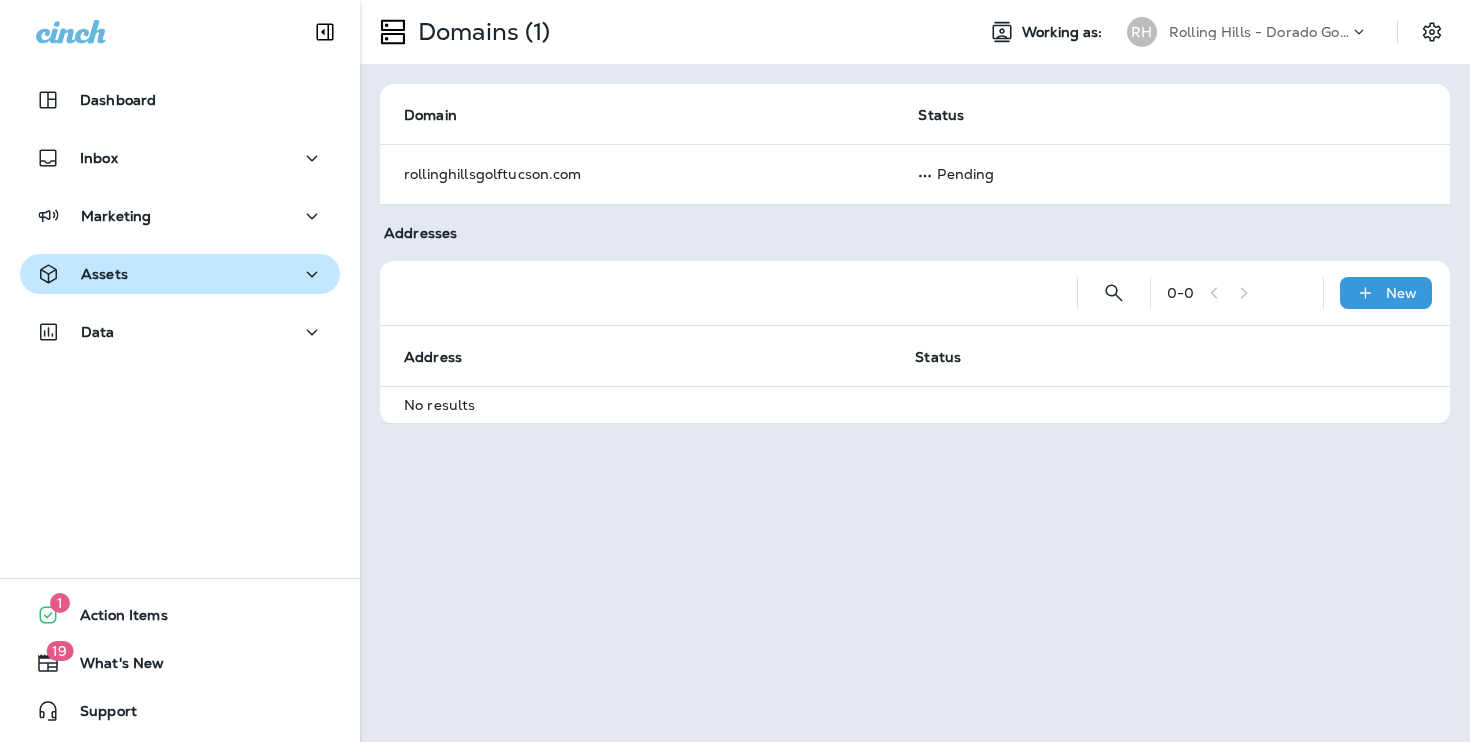 click on "Assets" at bounding box center [180, 274] 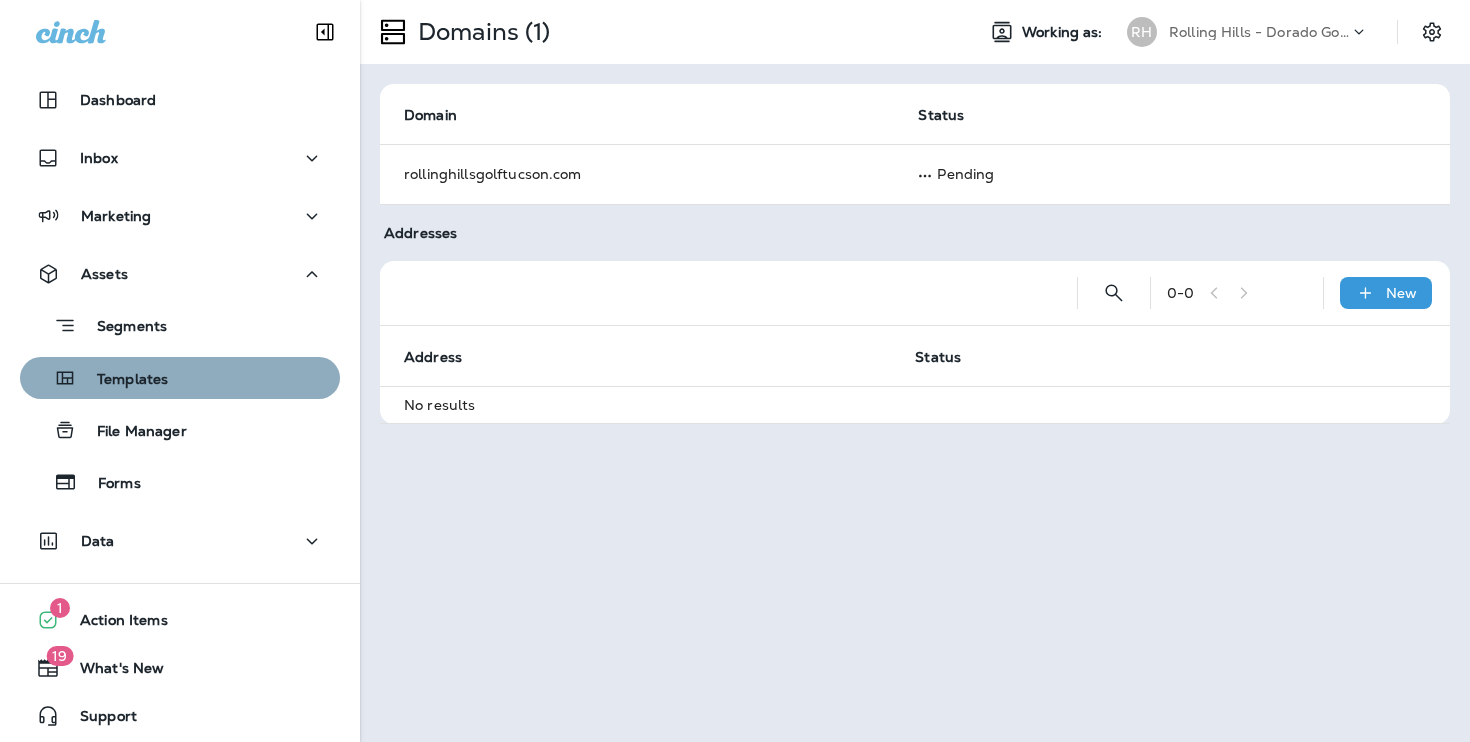 click on "Templates" at bounding box center (180, 378) 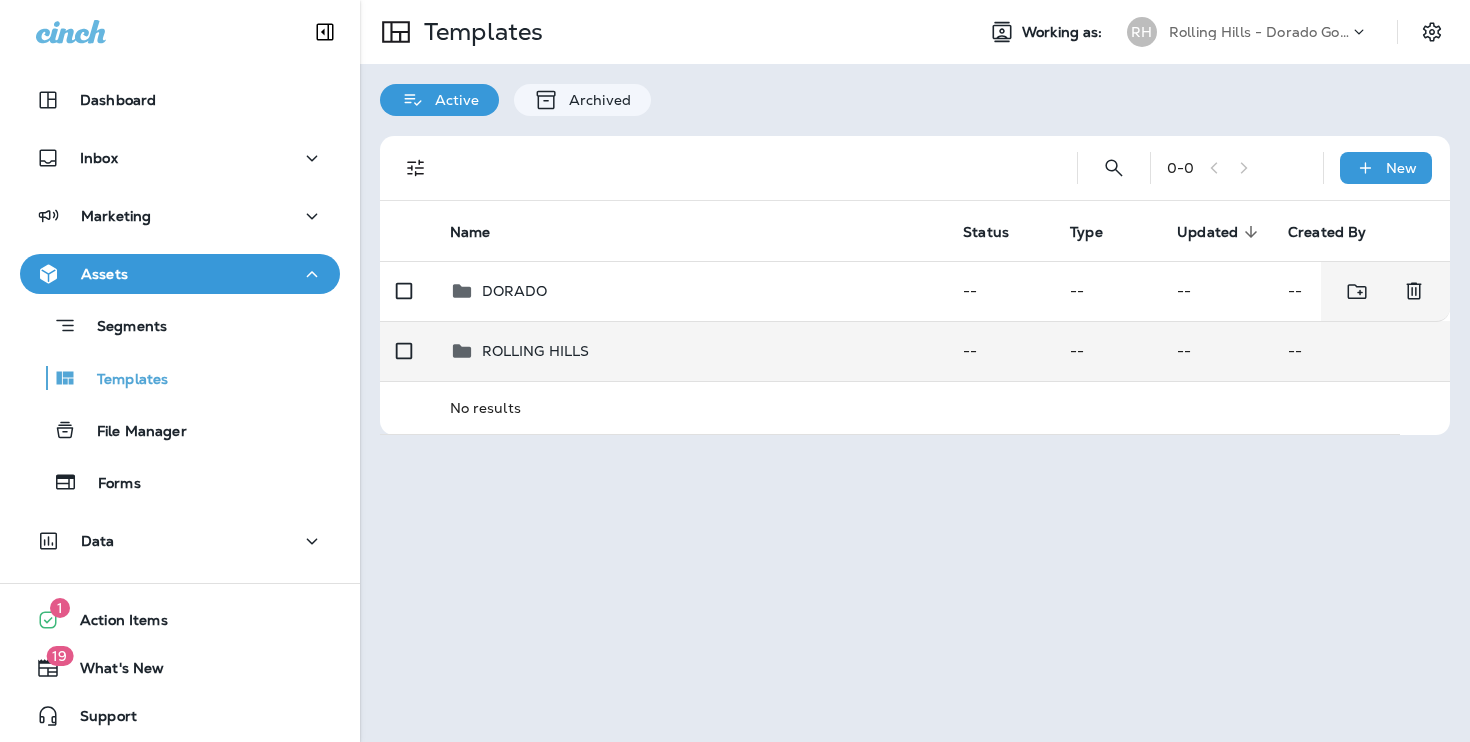 click on "ROLLING HILLS" at bounding box center [691, 351] 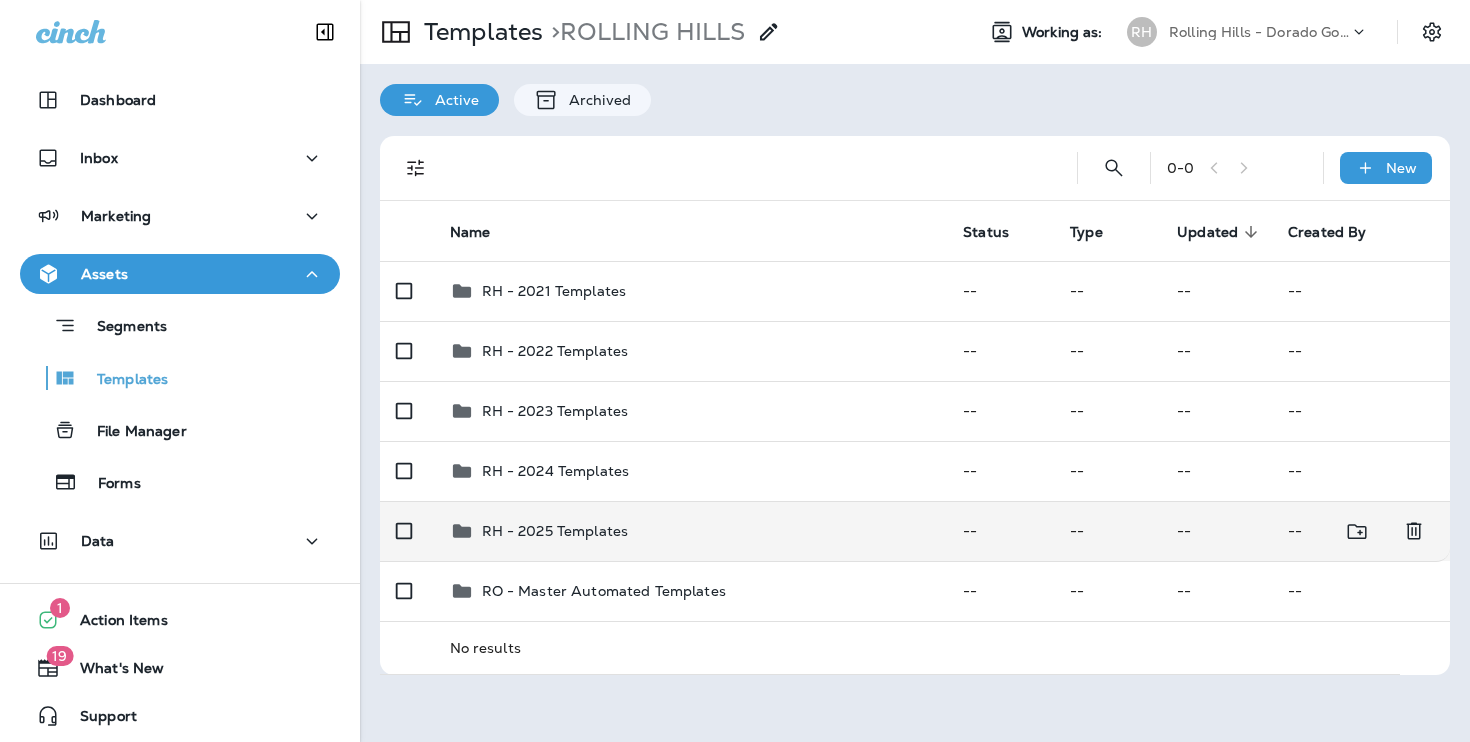 click on "RH - 2025 Templates" at bounding box center [691, 531] 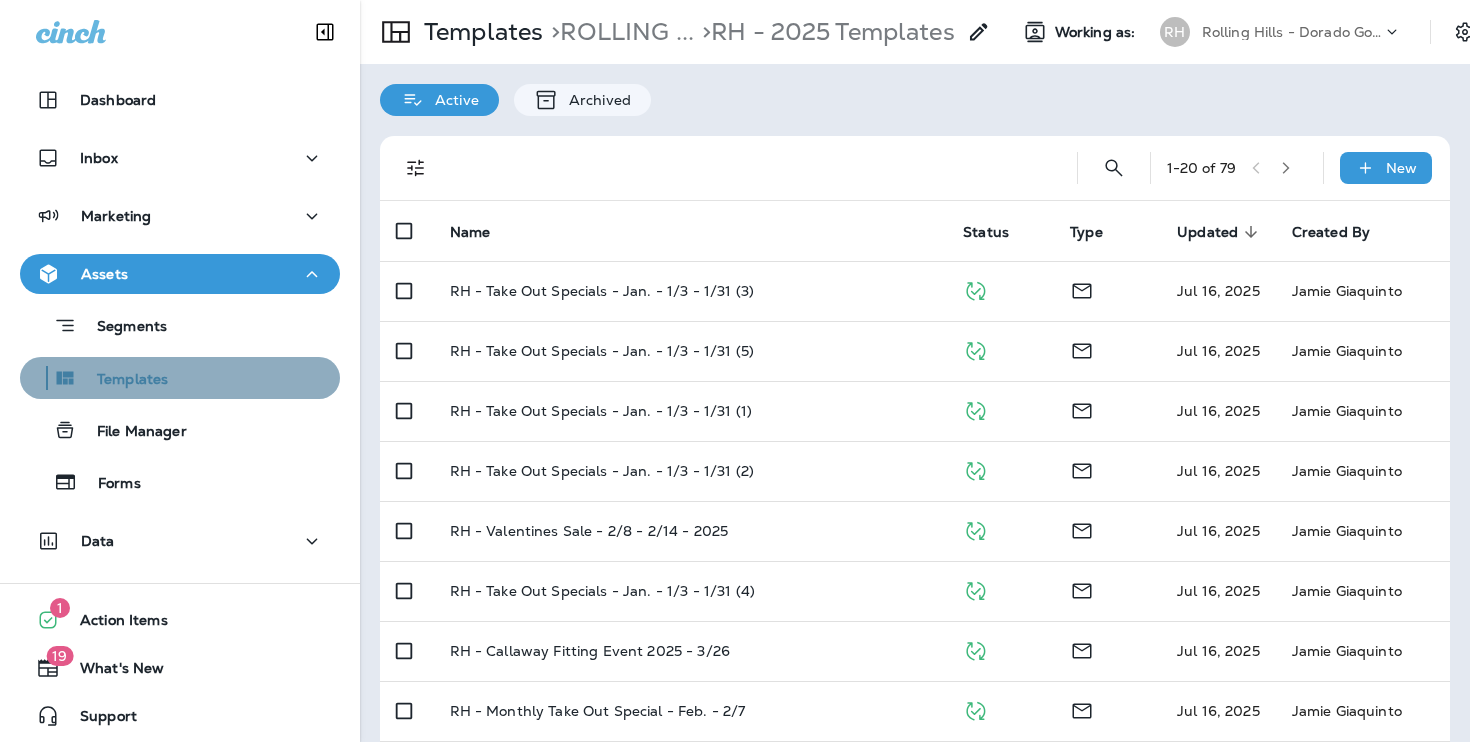 click on "Templates" at bounding box center (180, 378) 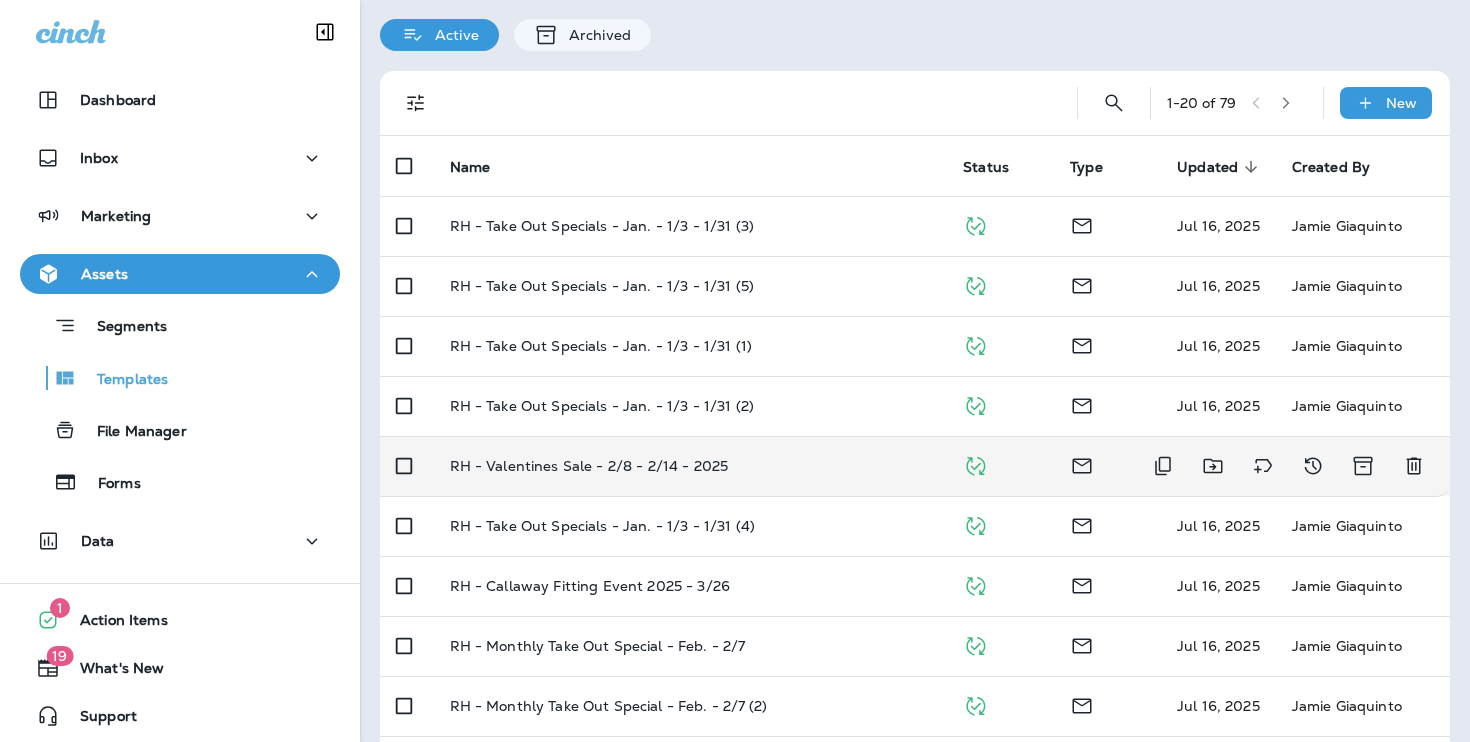 scroll, scrollTop: 68, scrollLeft: 0, axis: vertical 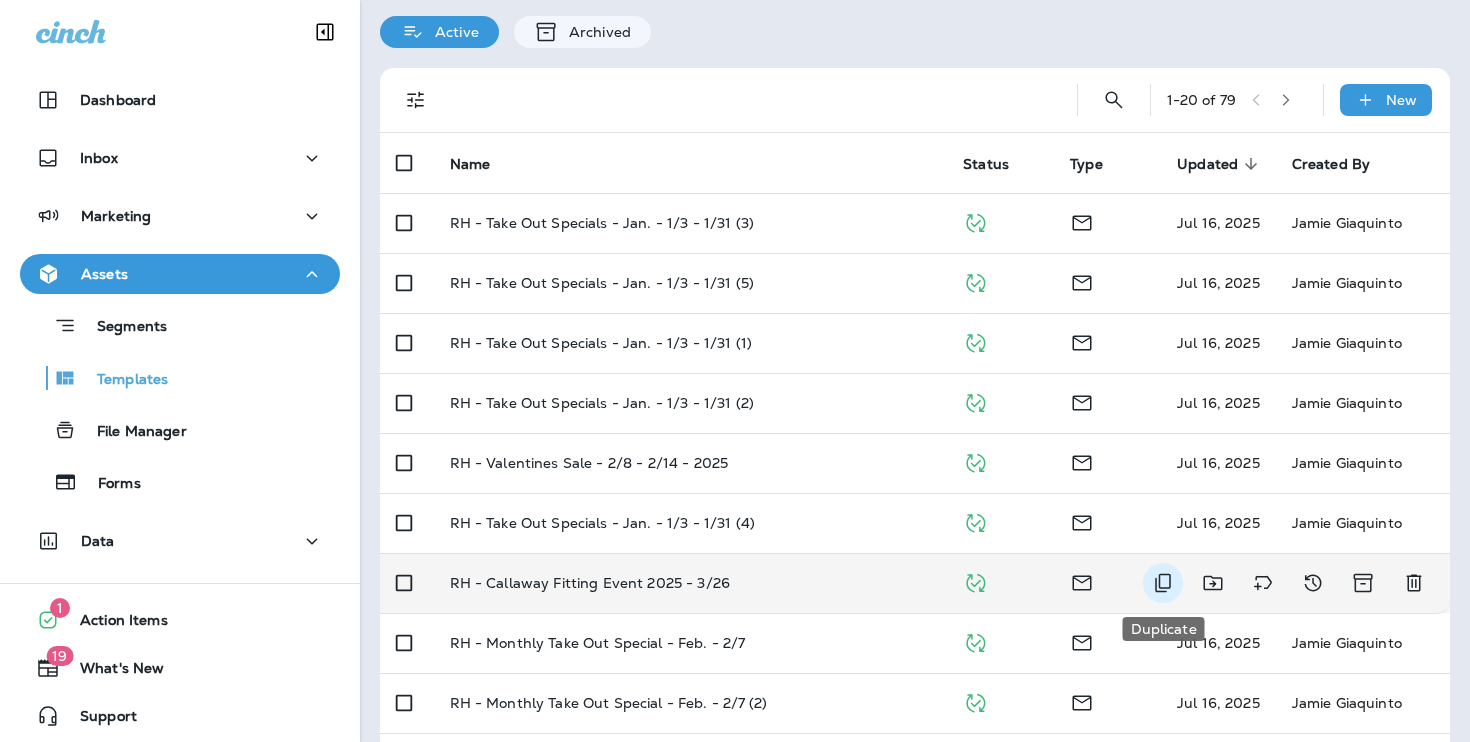 click 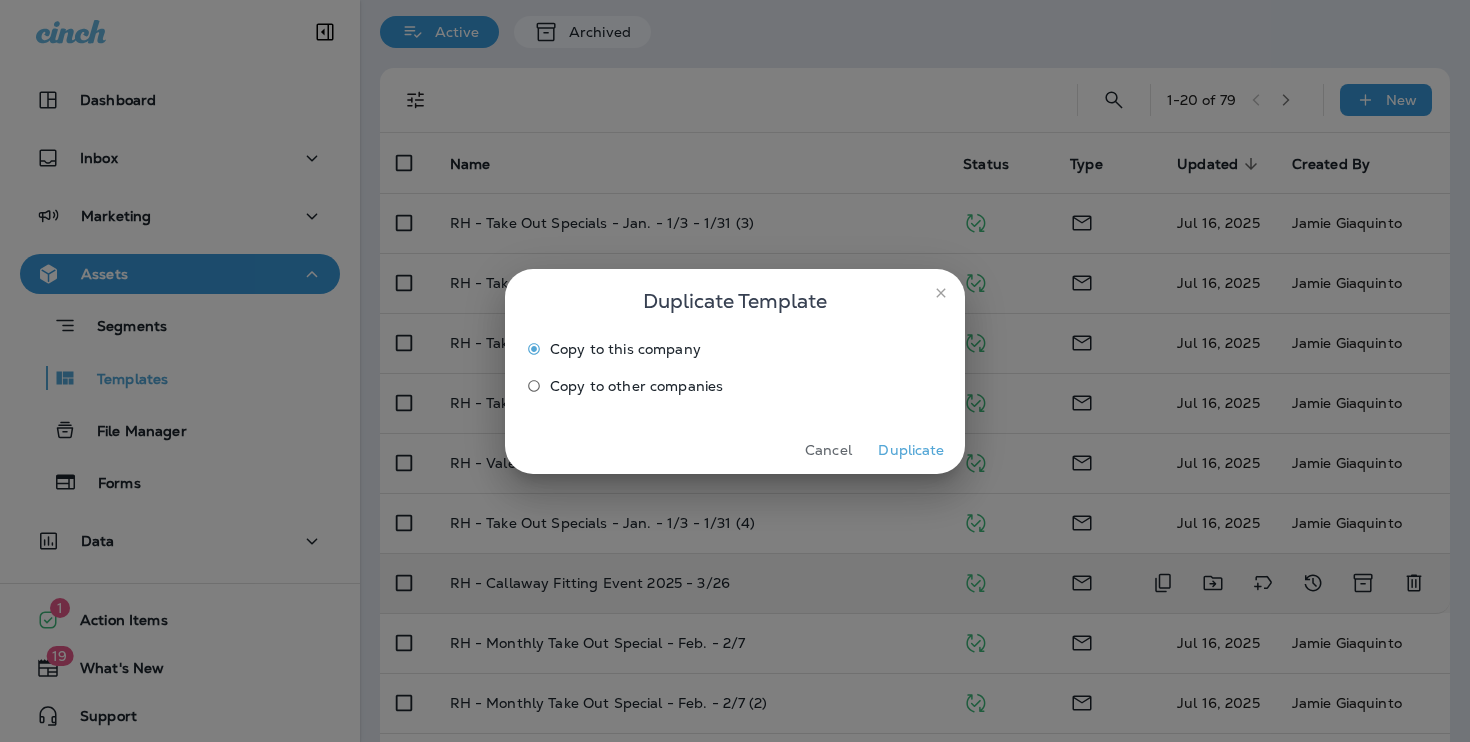 click on "Duplicate" at bounding box center [911, 450] 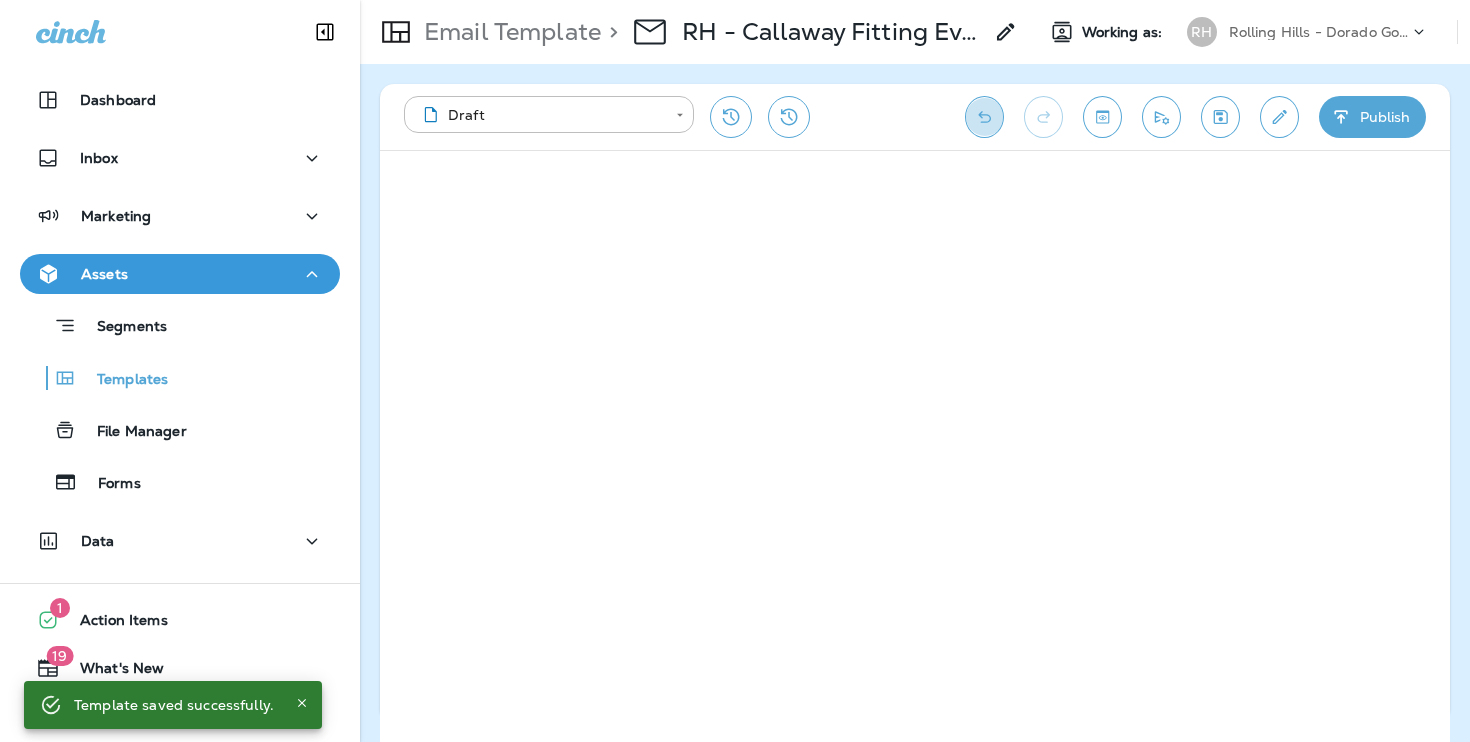 click 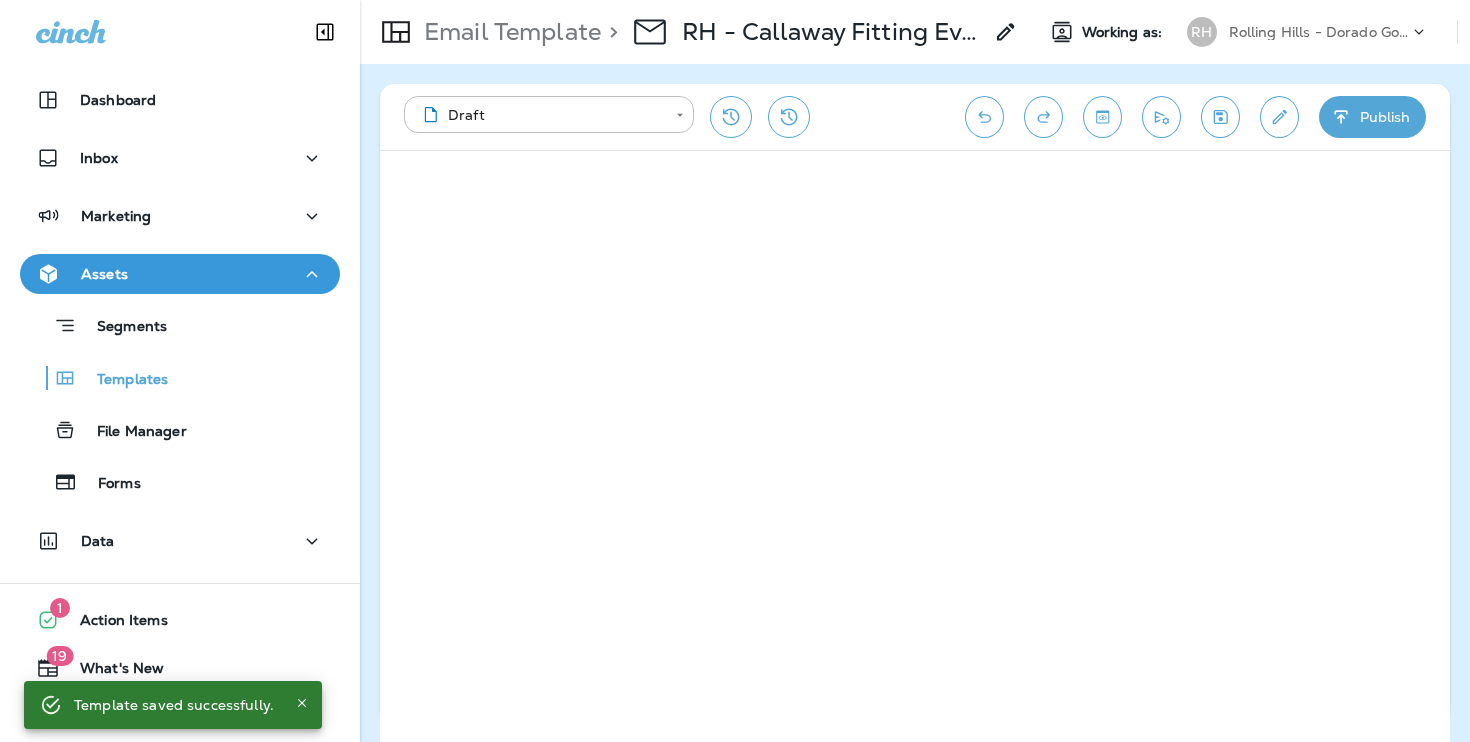 click 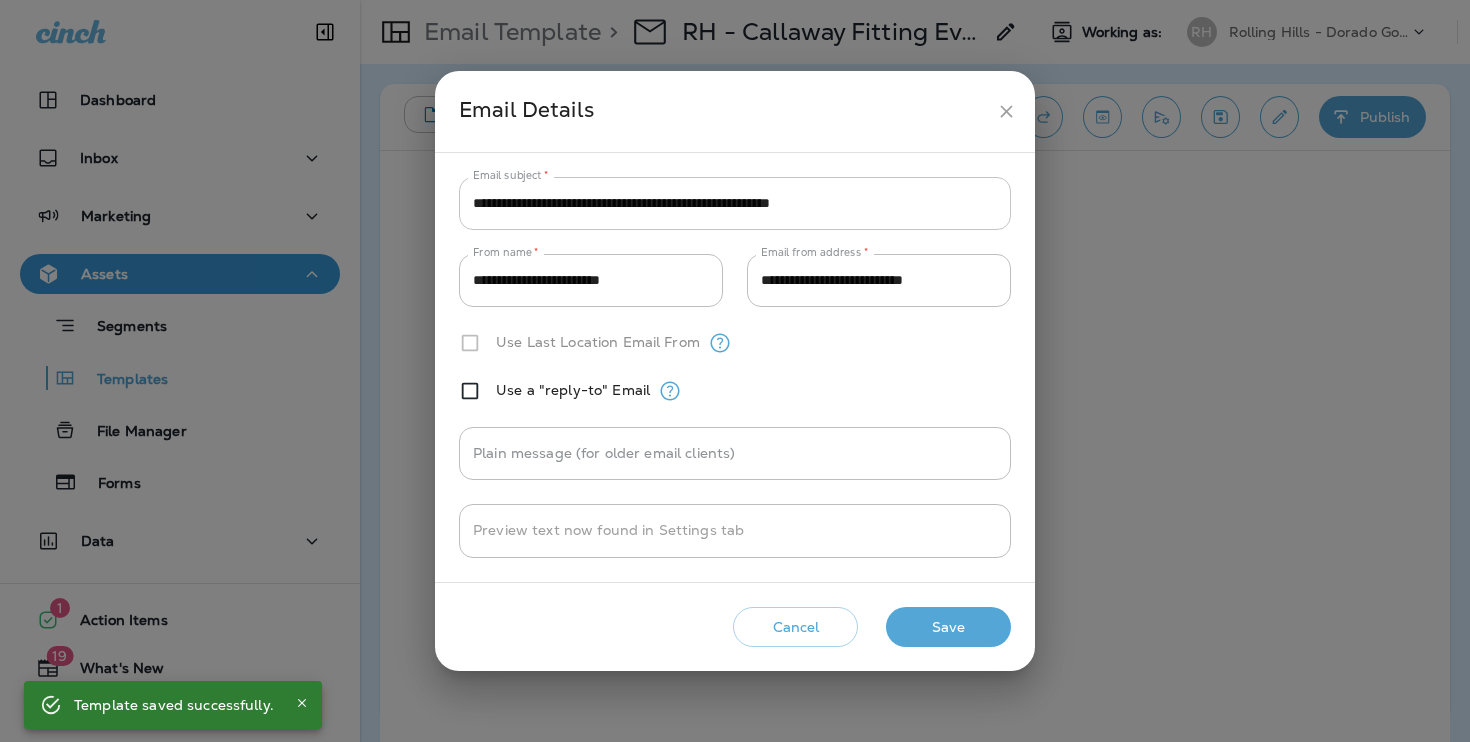click on "**********" at bounding box center (735, 203) 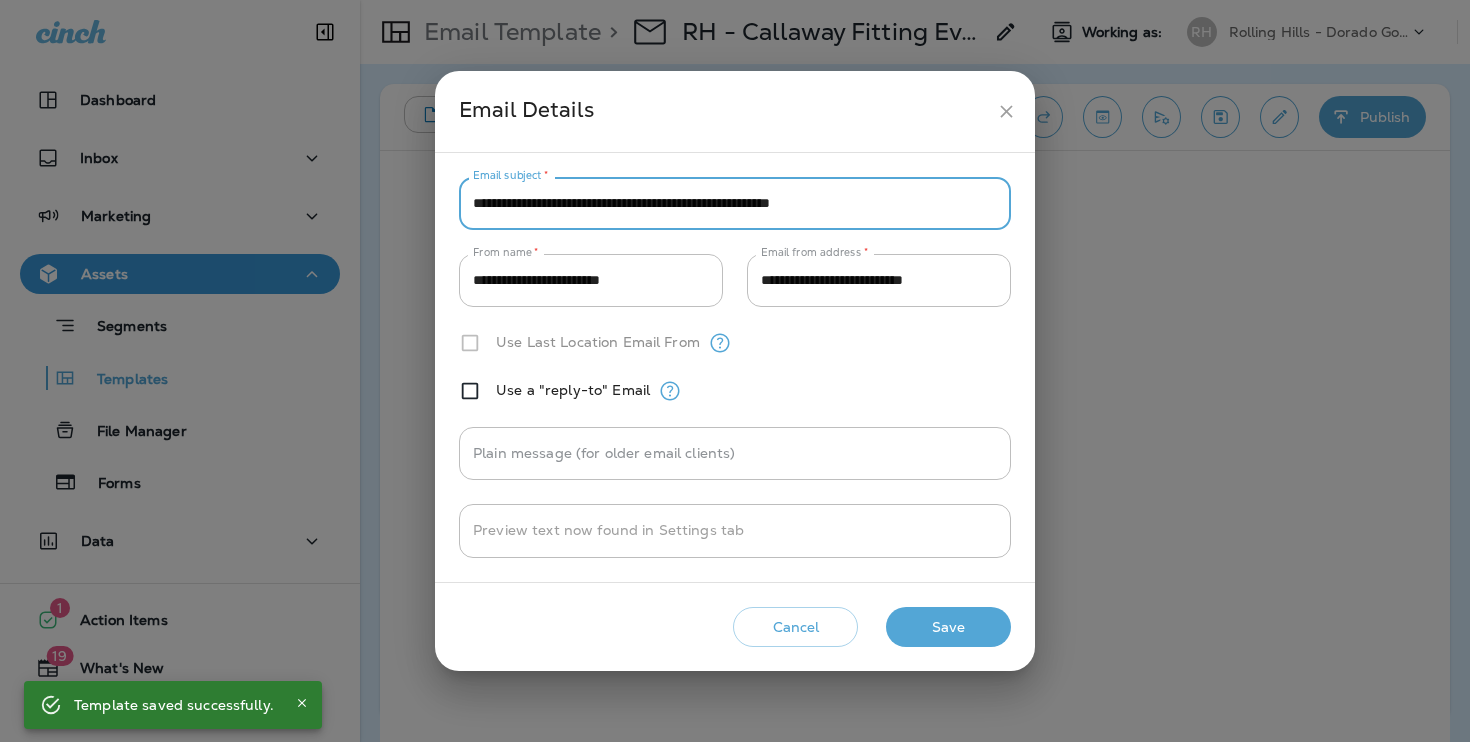 click on "**********" at bounding box center (735, 203) 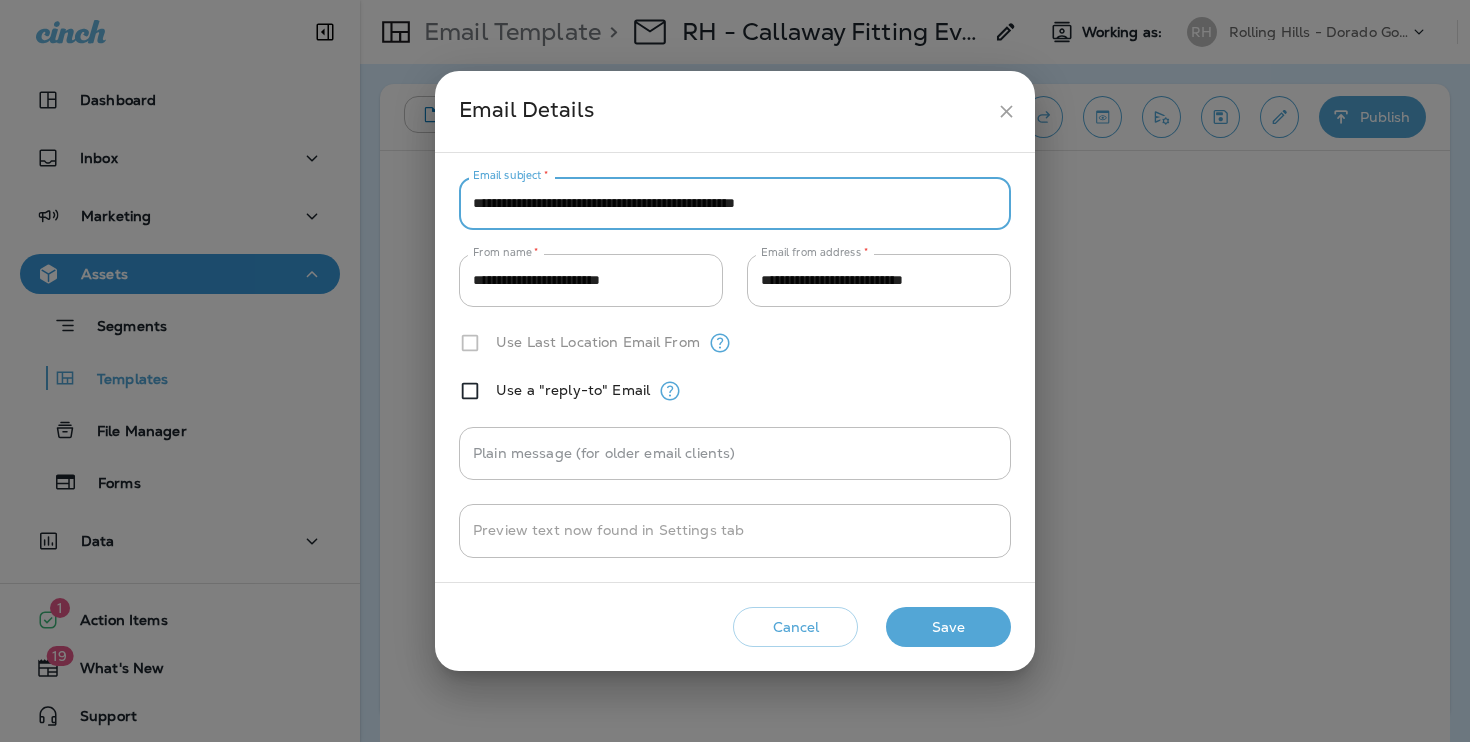 type on "**********" 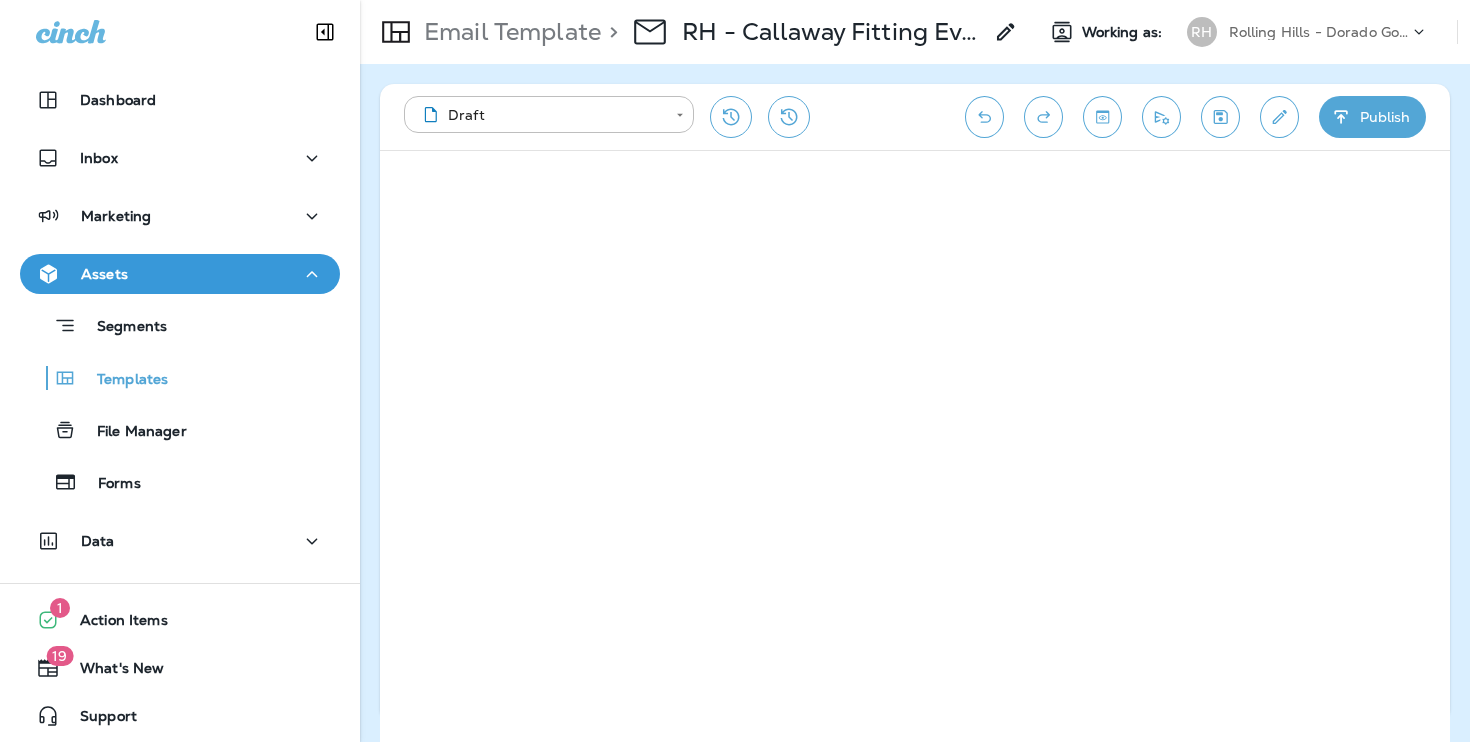 click 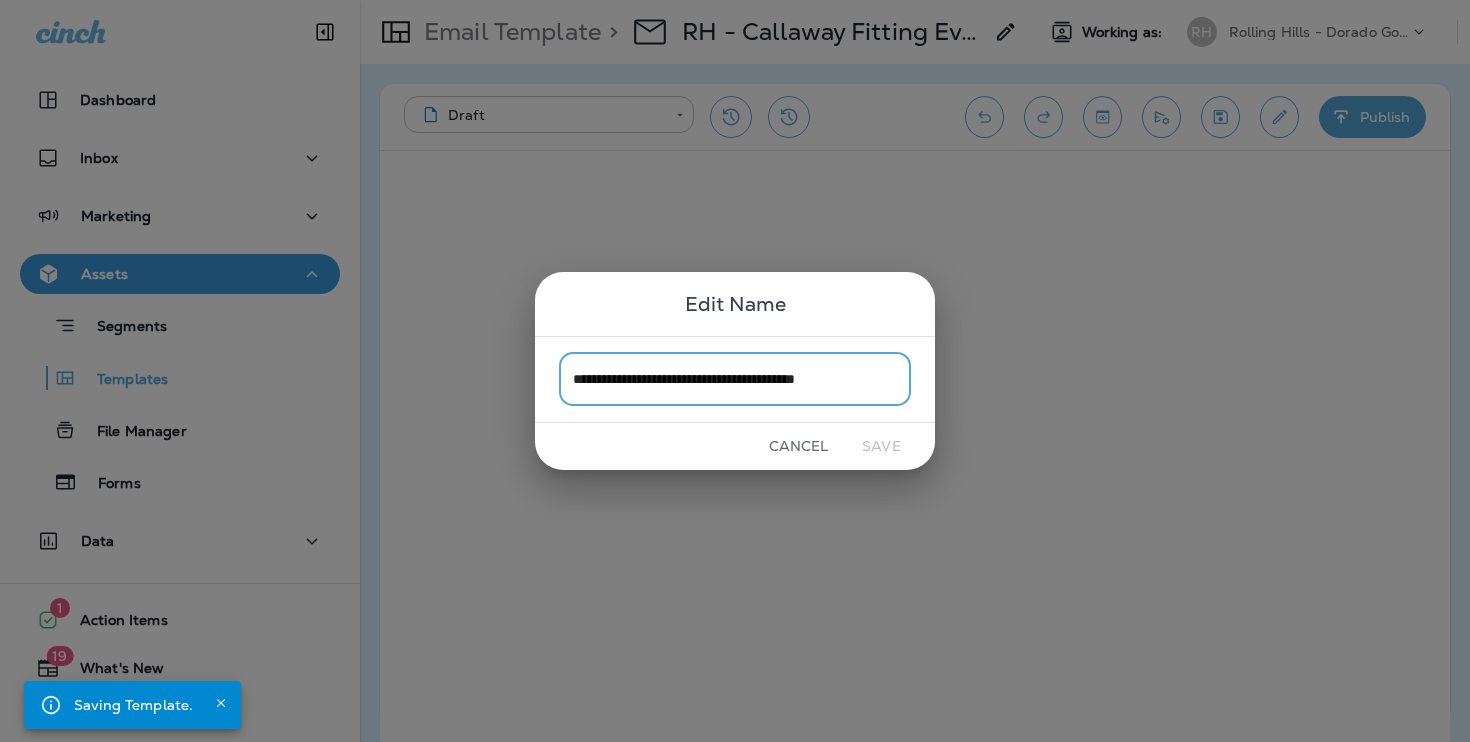 click on "**********" at bounding box center (735, 379) 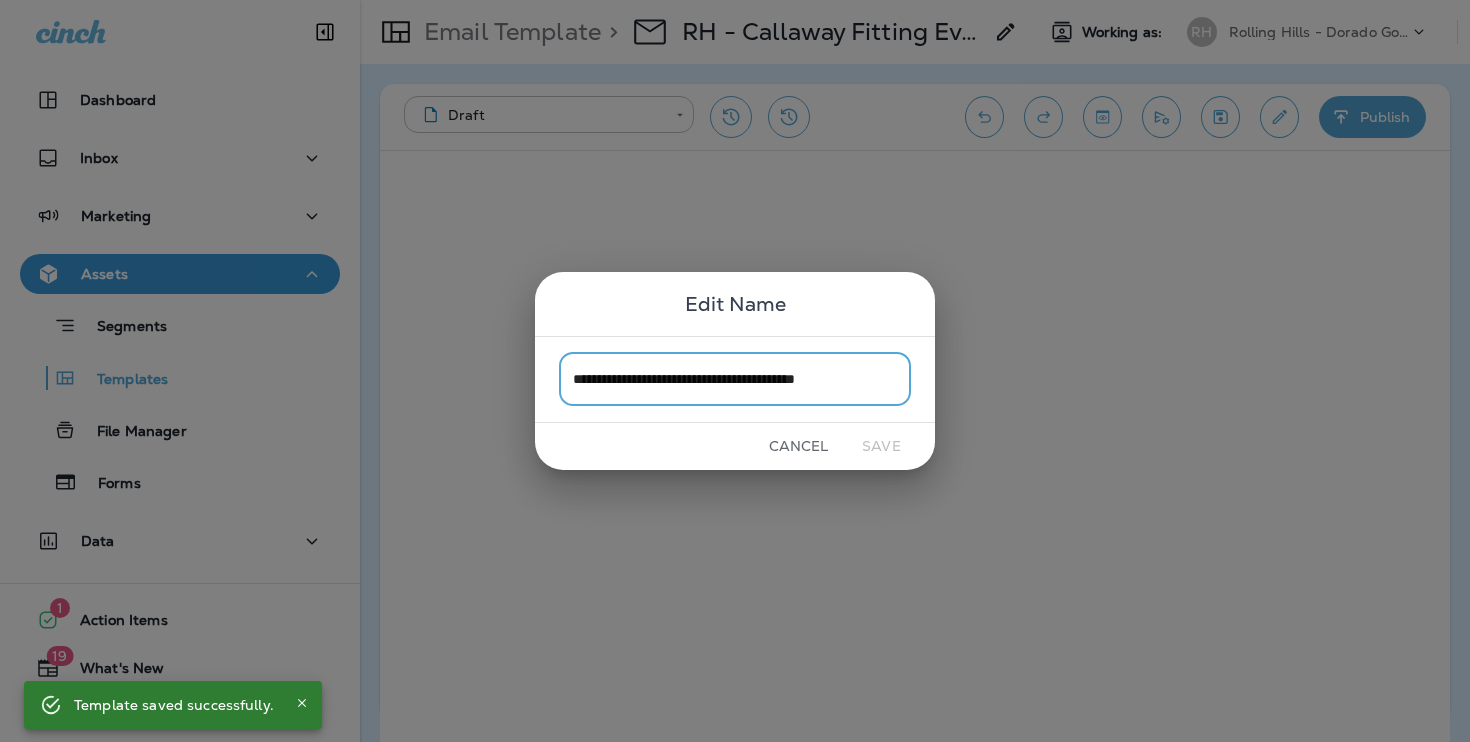 drag, startPoint x: 762, startPoint y: 373, endPoint x: 613, endPoint y: 374, distance: 149.00336 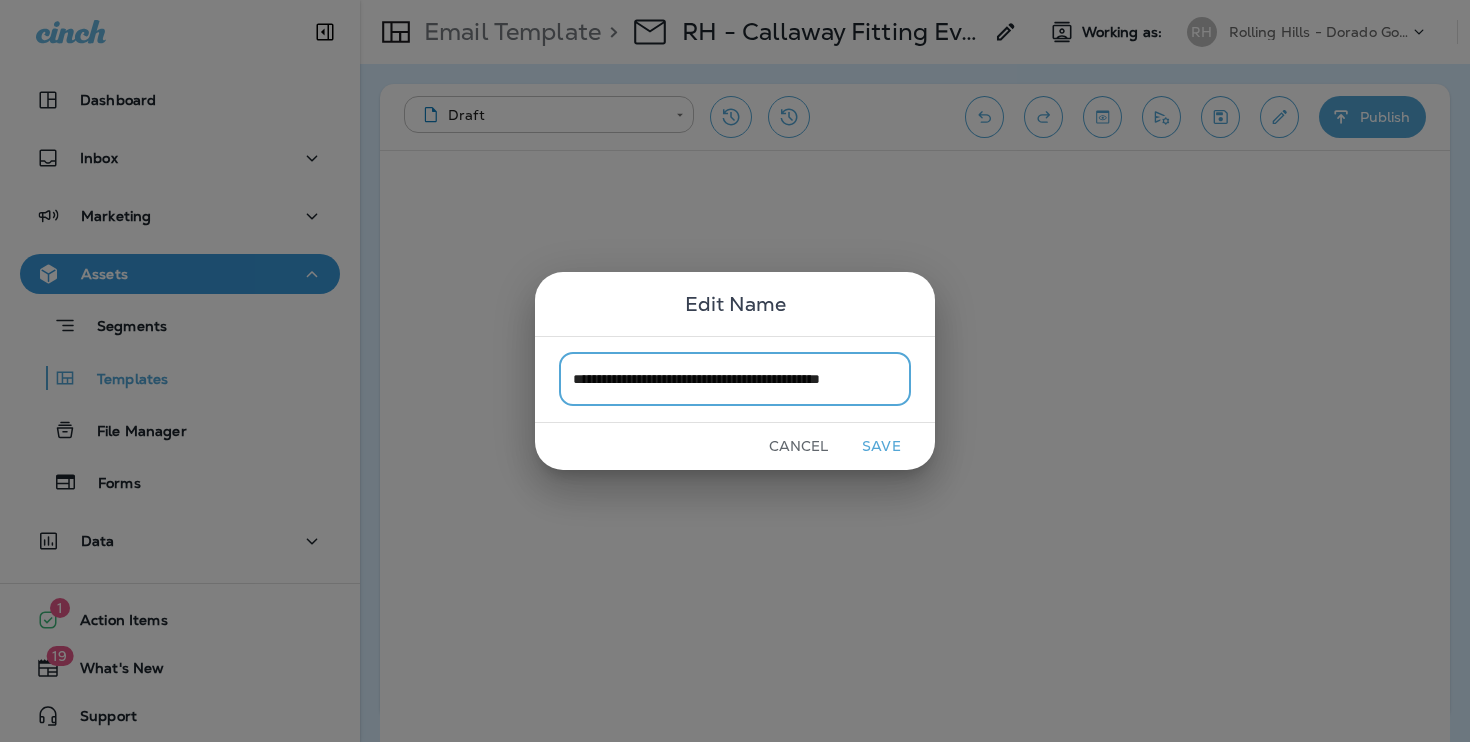 scroll, scrollTop: 0, scrollLeft: 33, axis: horizontal 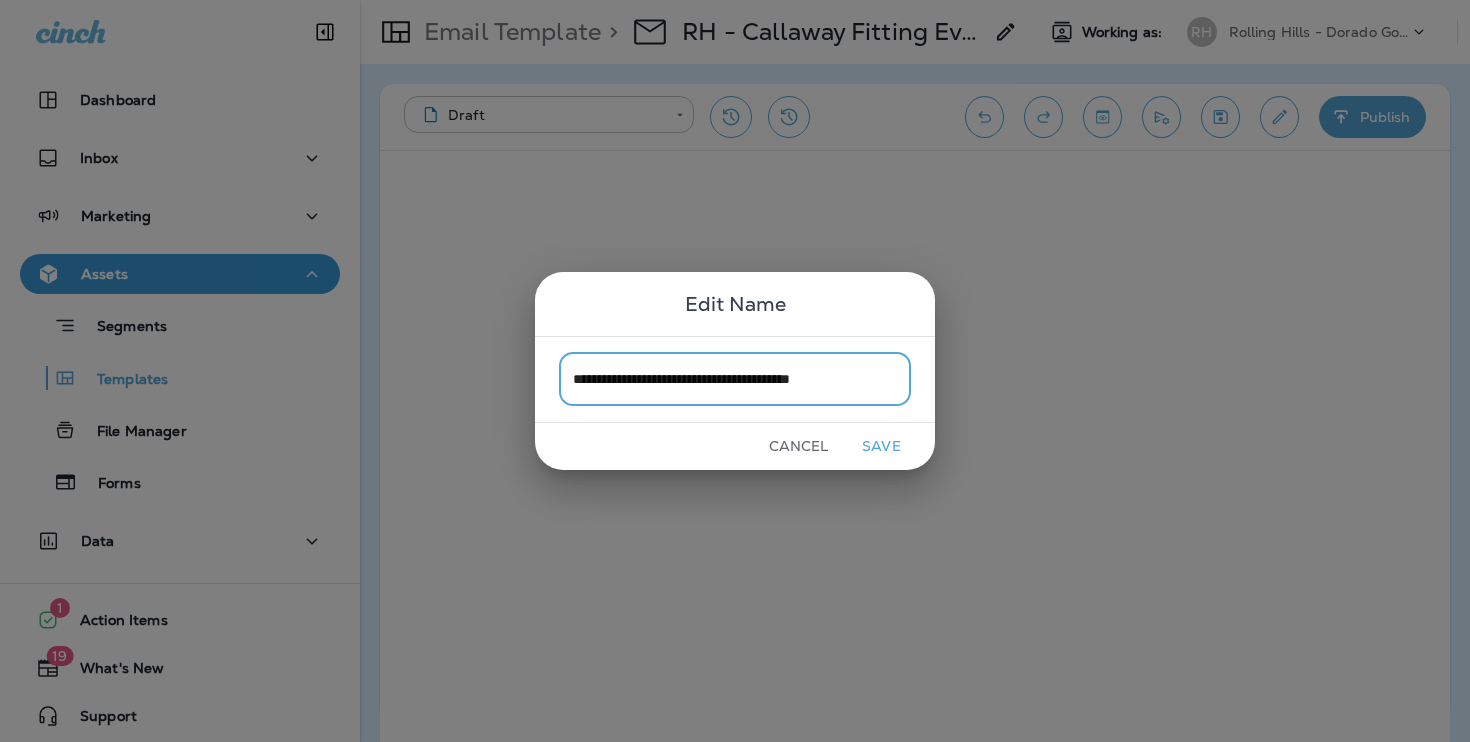 type on "**********" 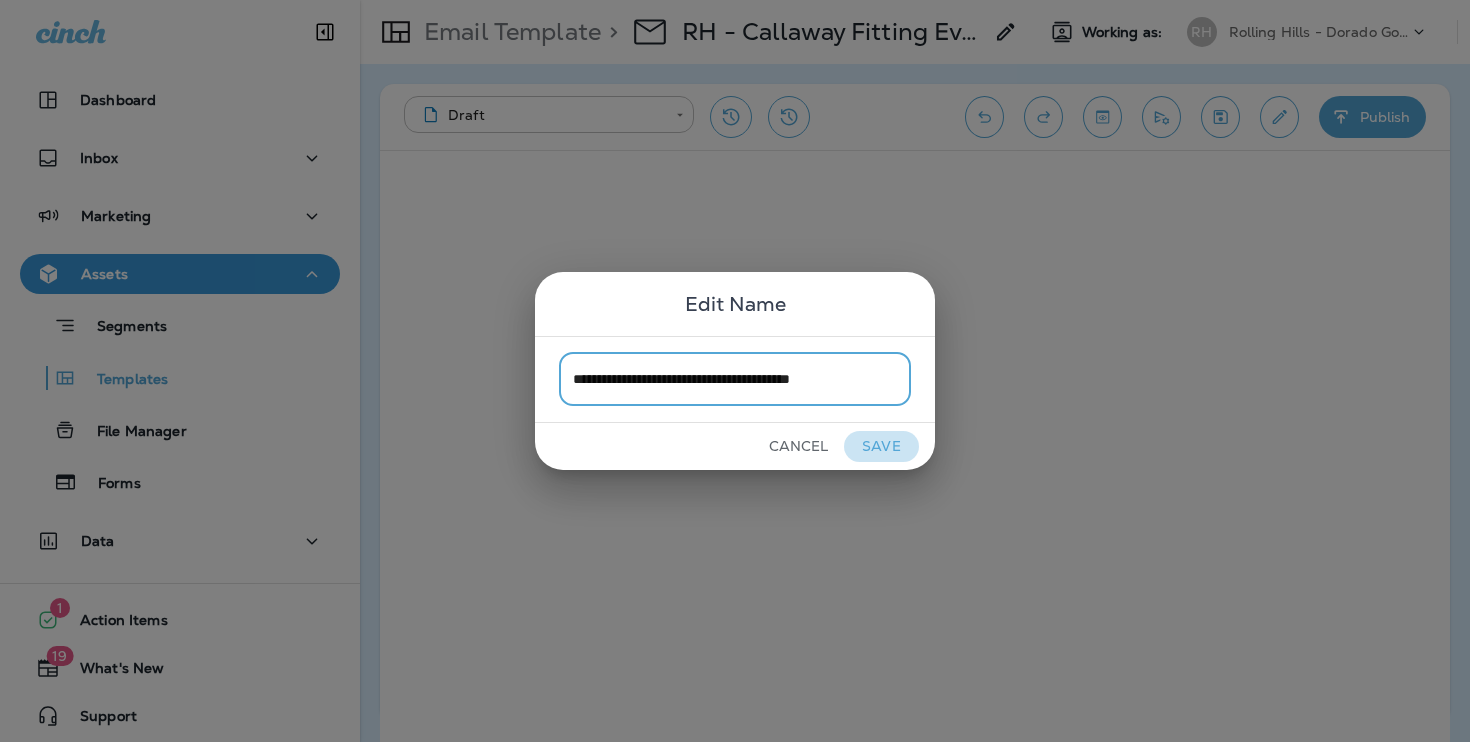 click on "Save" at bounding box center [881, 446] 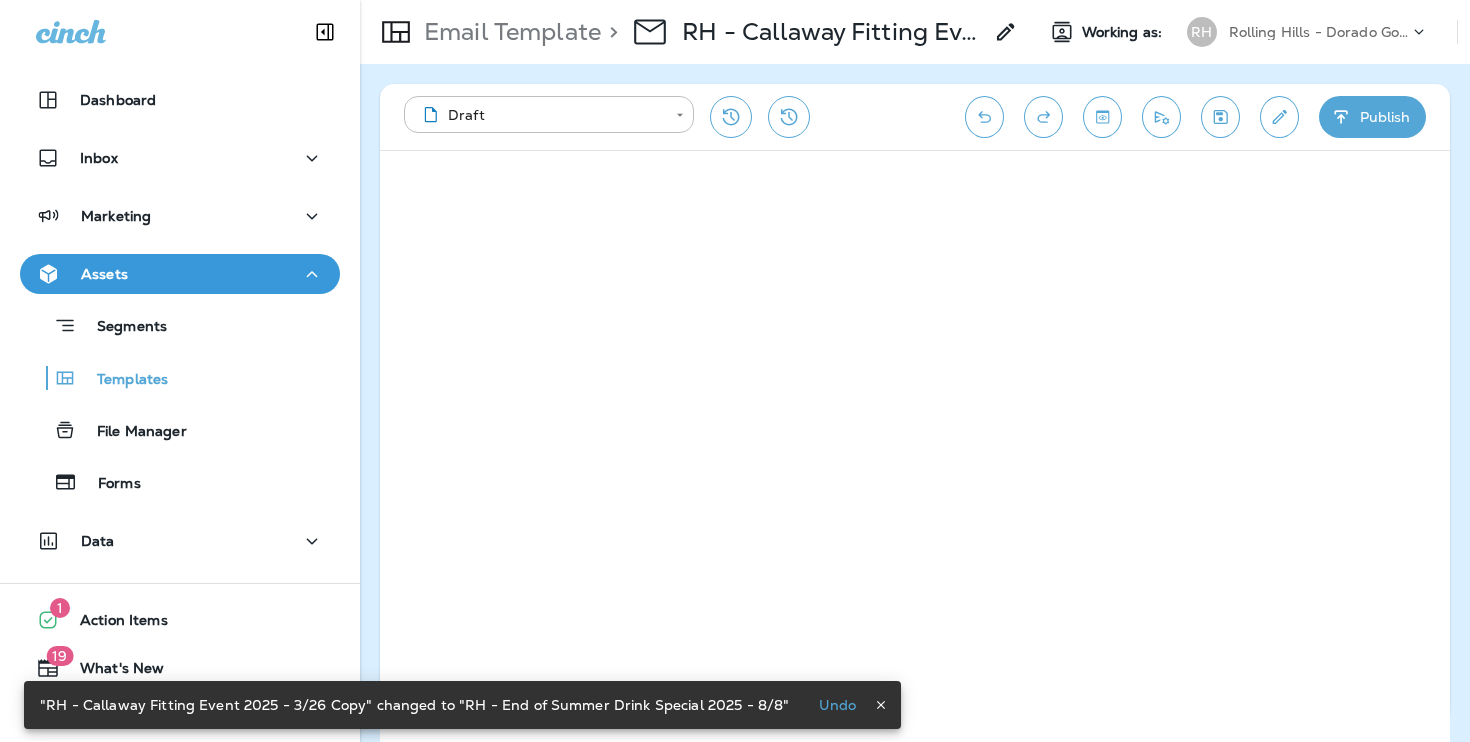 click 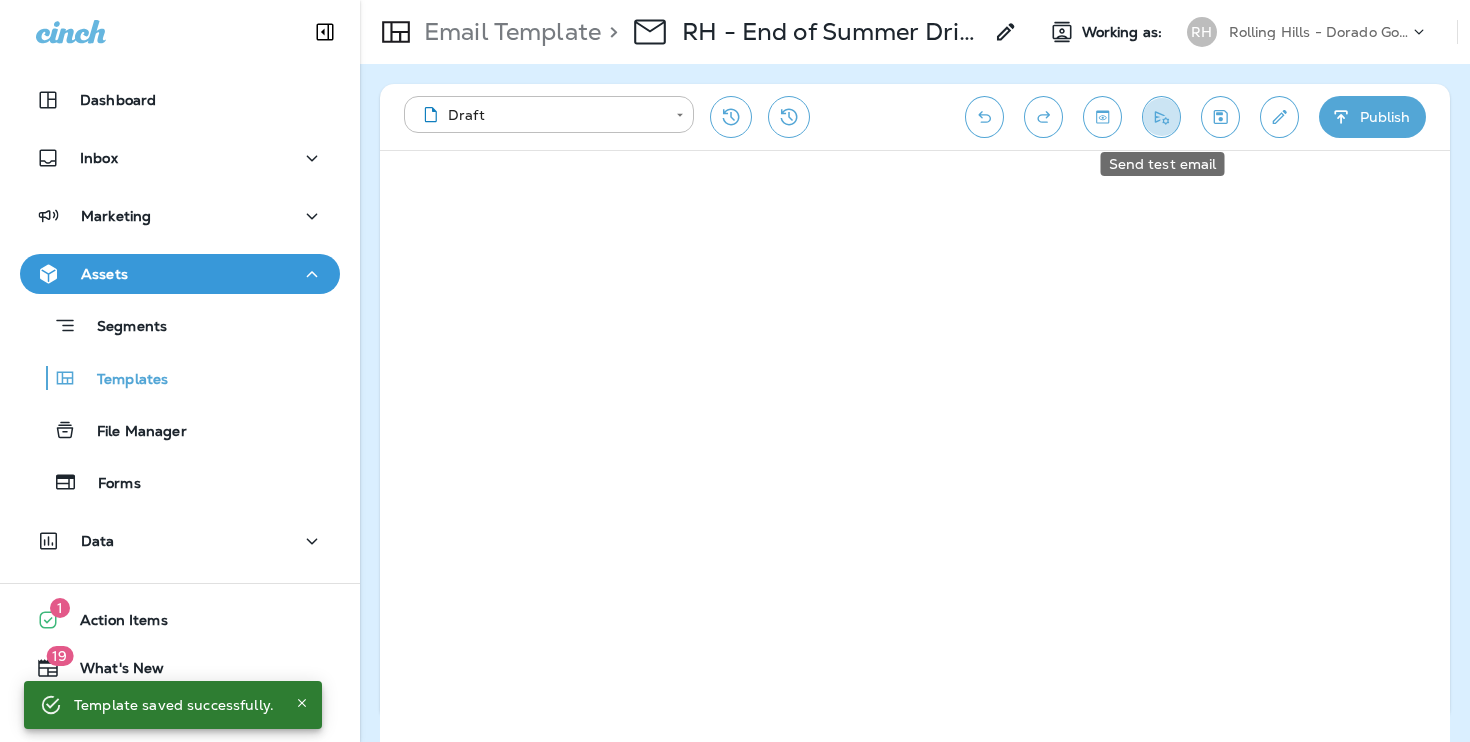 click 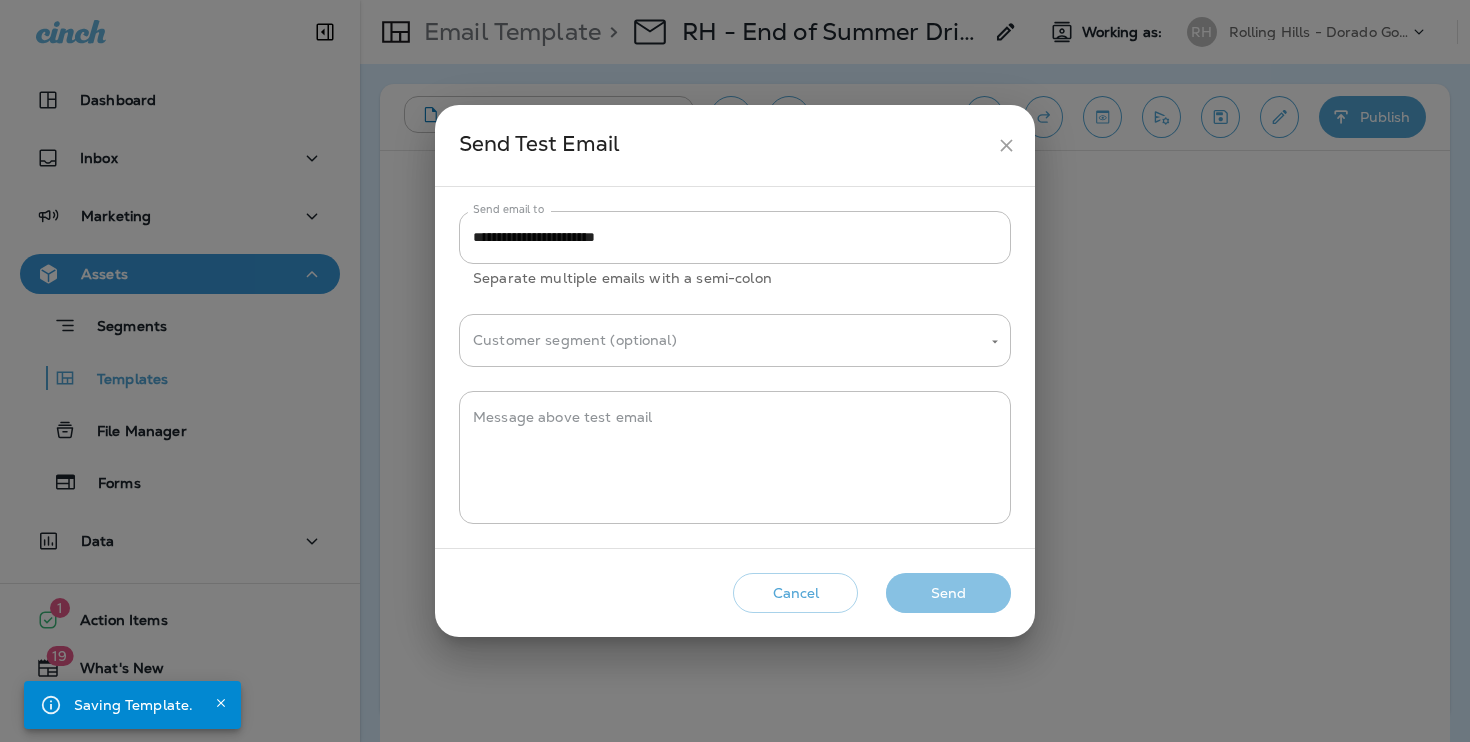 click on "Send" at bounding box center (948, 593) 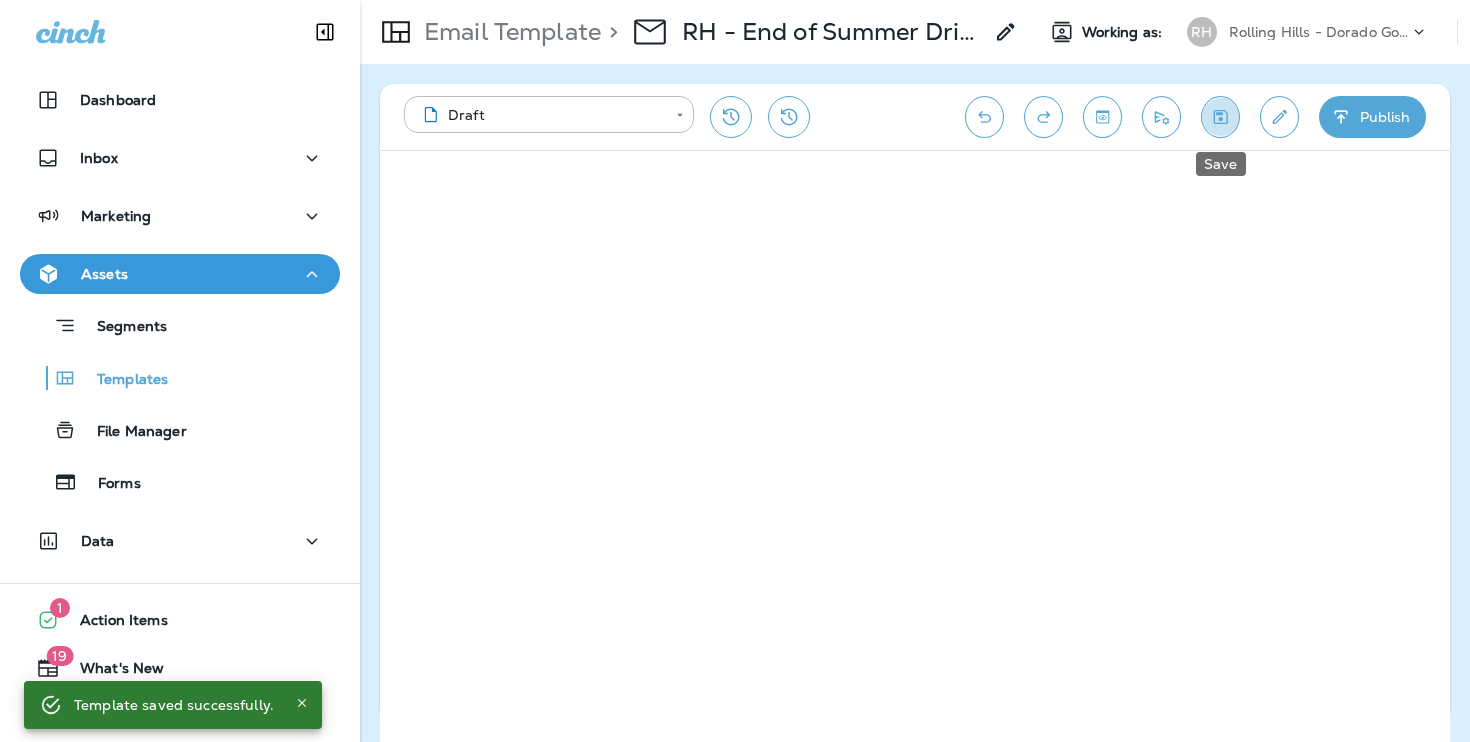 click at bounding box center [1220, 117] 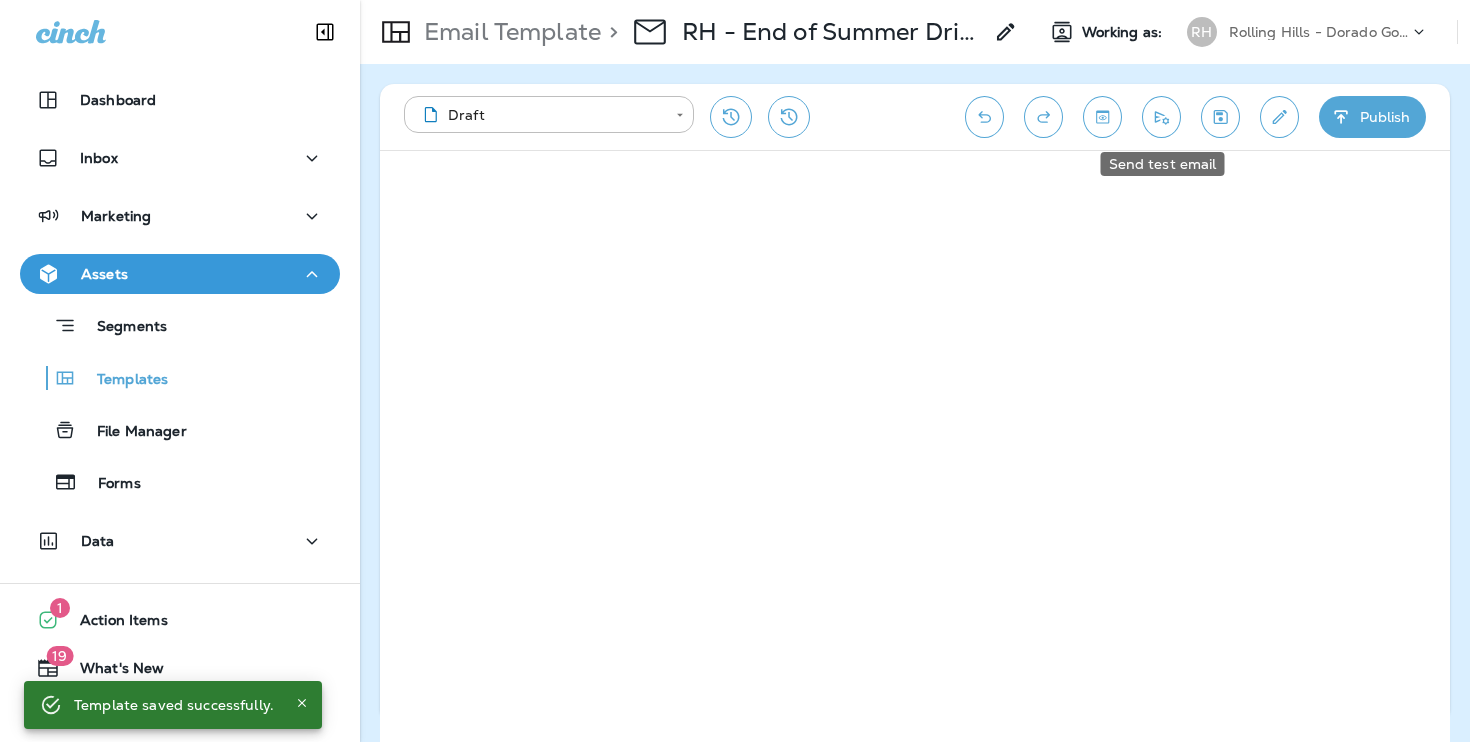 click 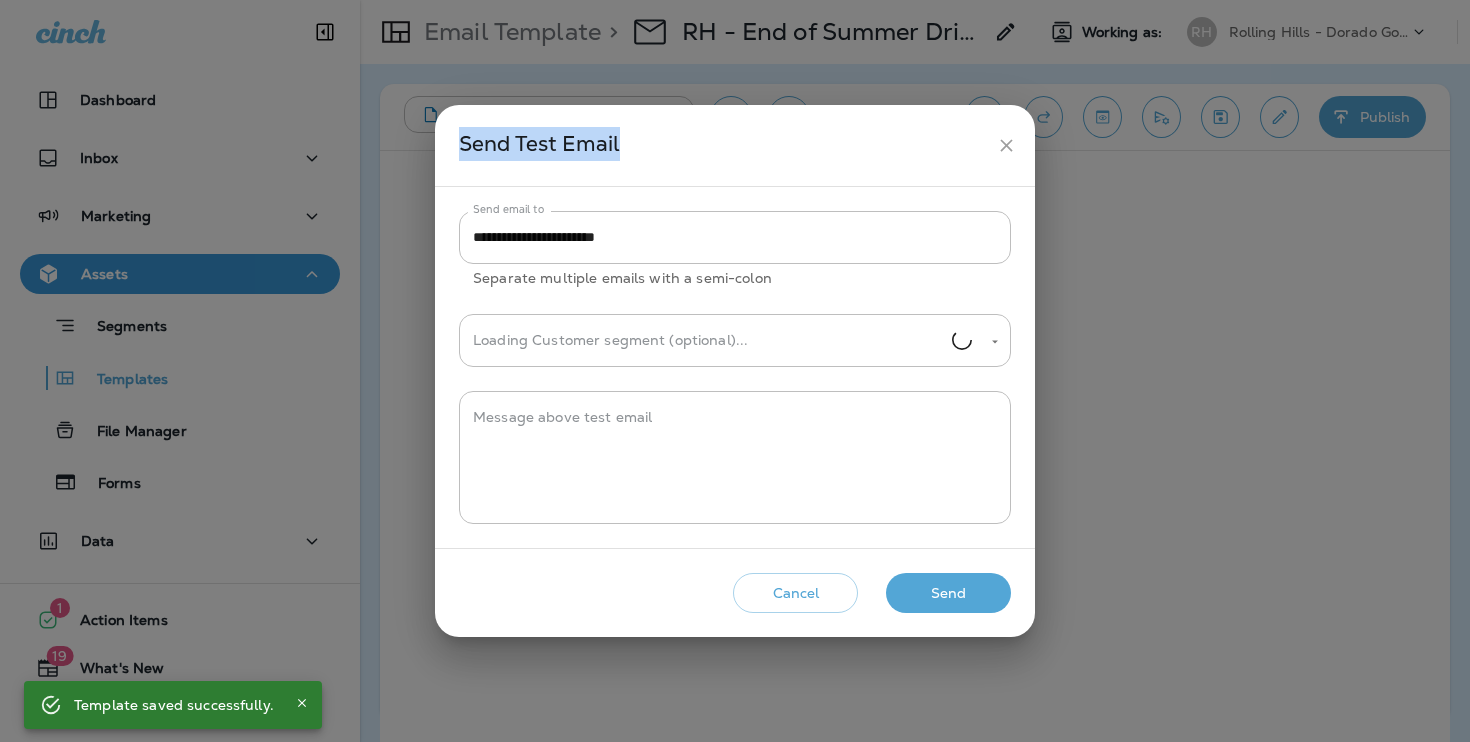 click on "**********" at bounding box center (735, 371) 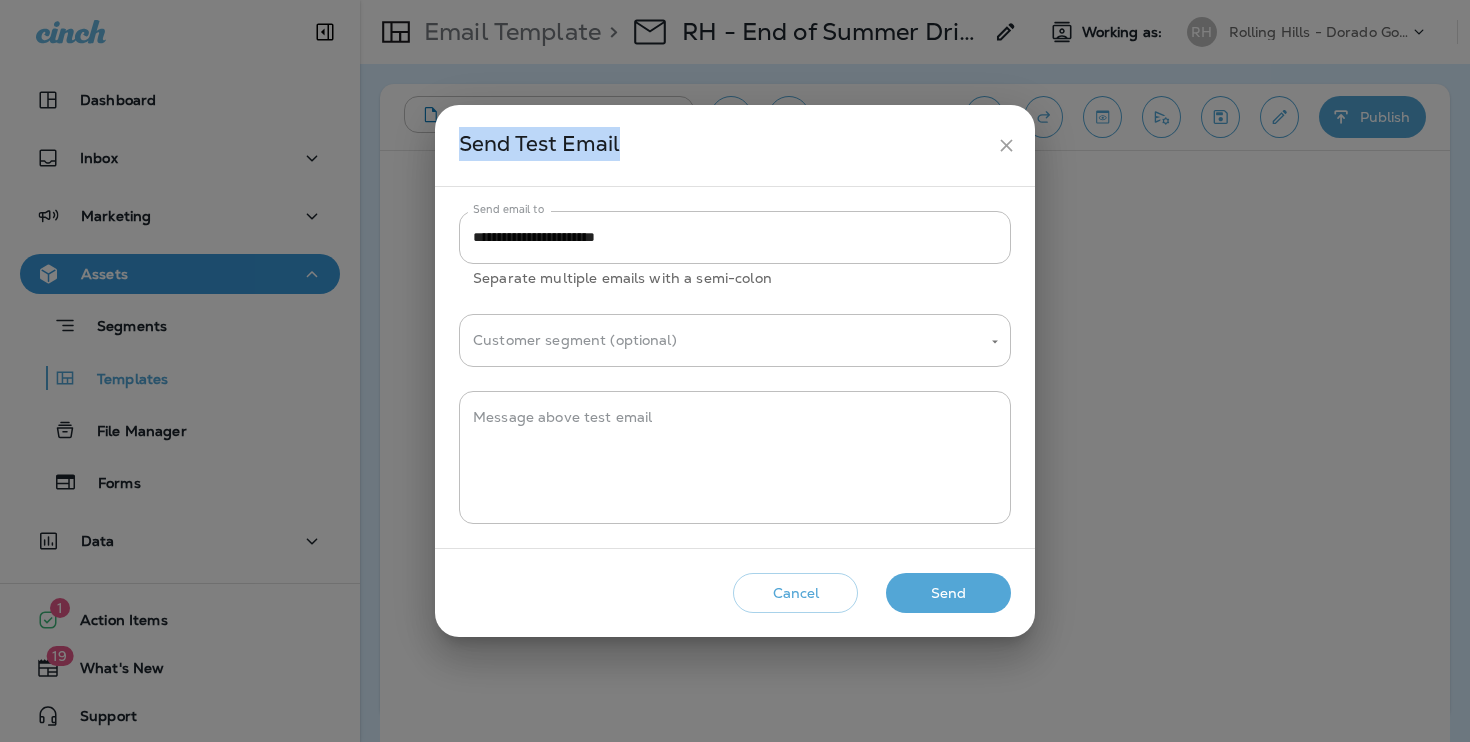 click on "Send" at bounding box center (948, 593) 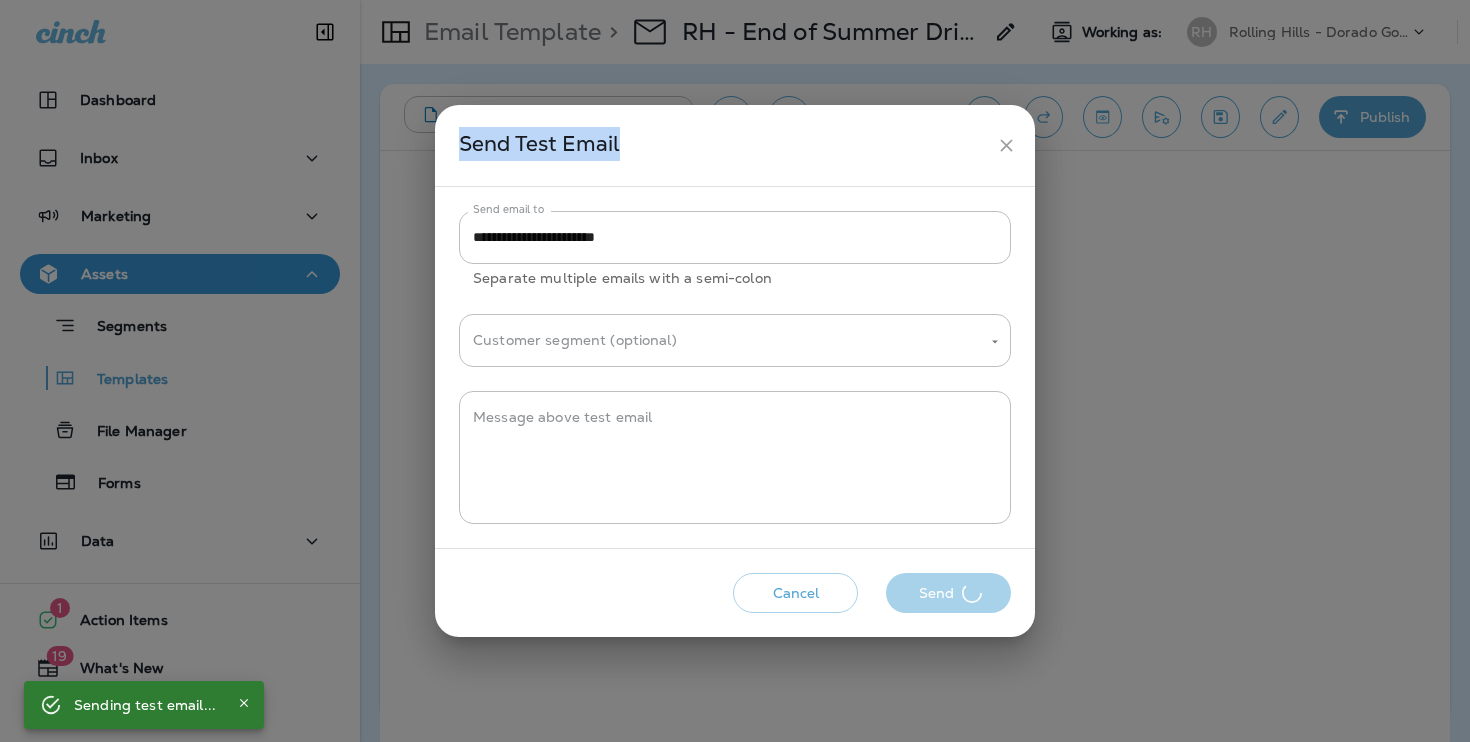 click on "Cancel Send" at bounding box center (735, 593) 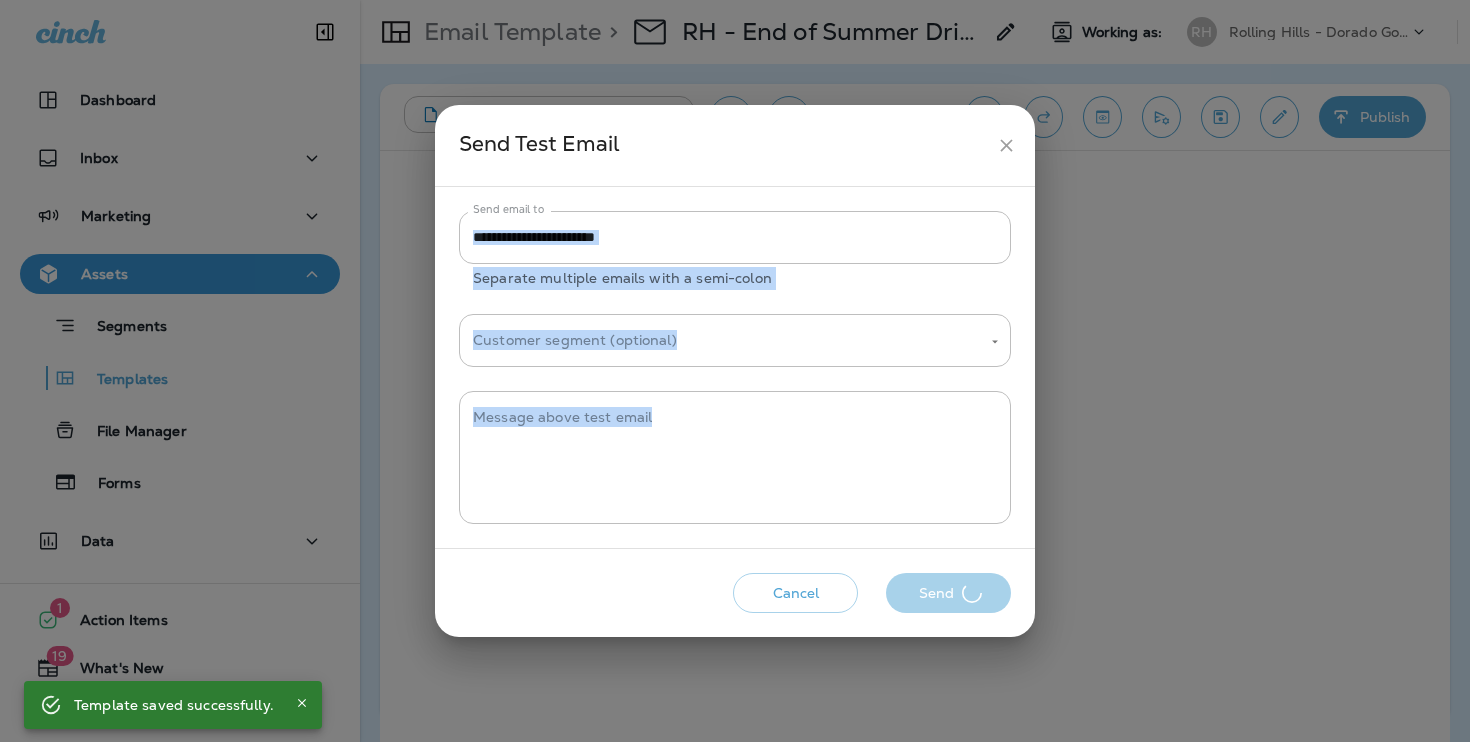 click on "Cancel Send" at bounding box center [735, 593] 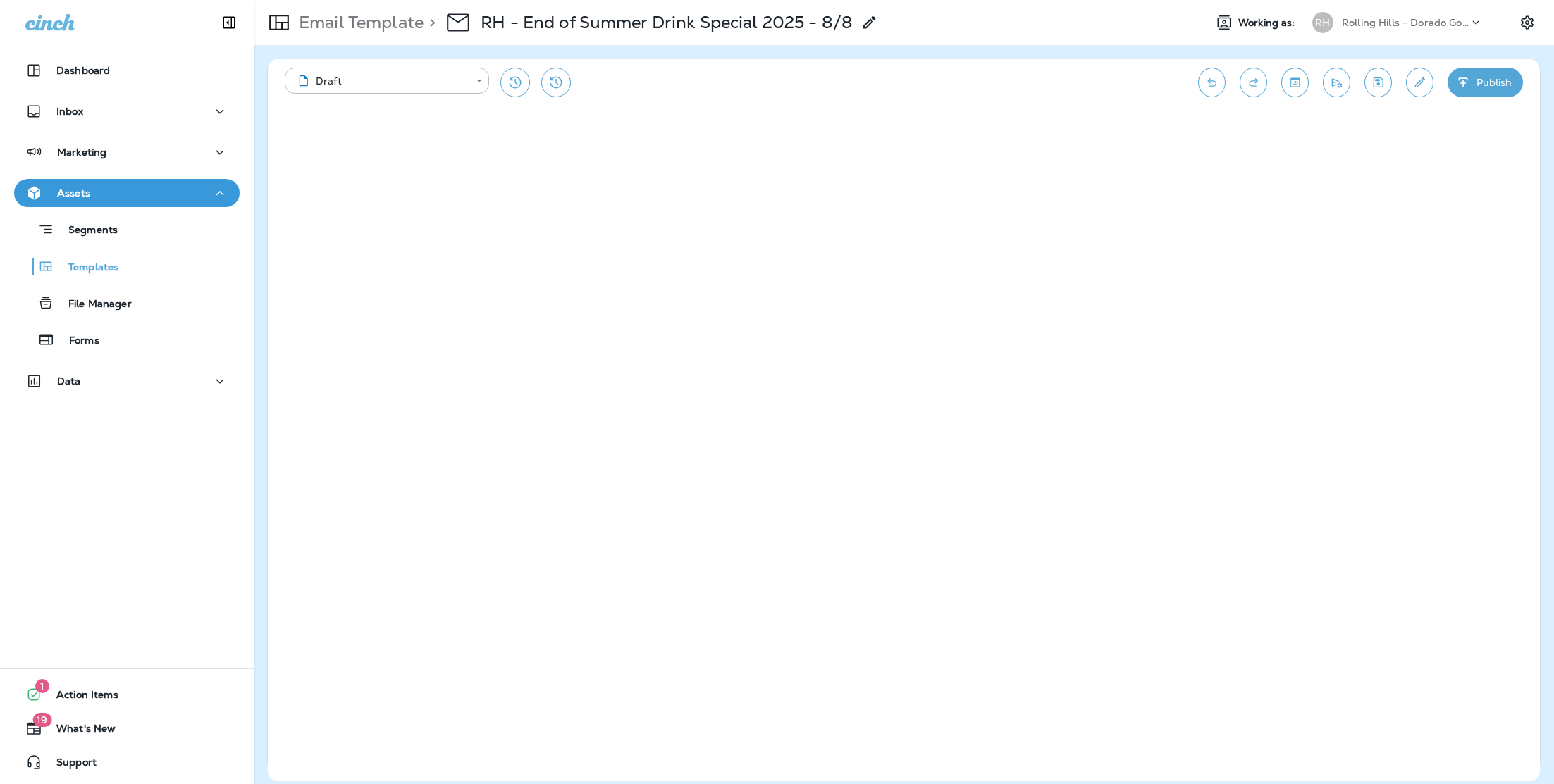 type 